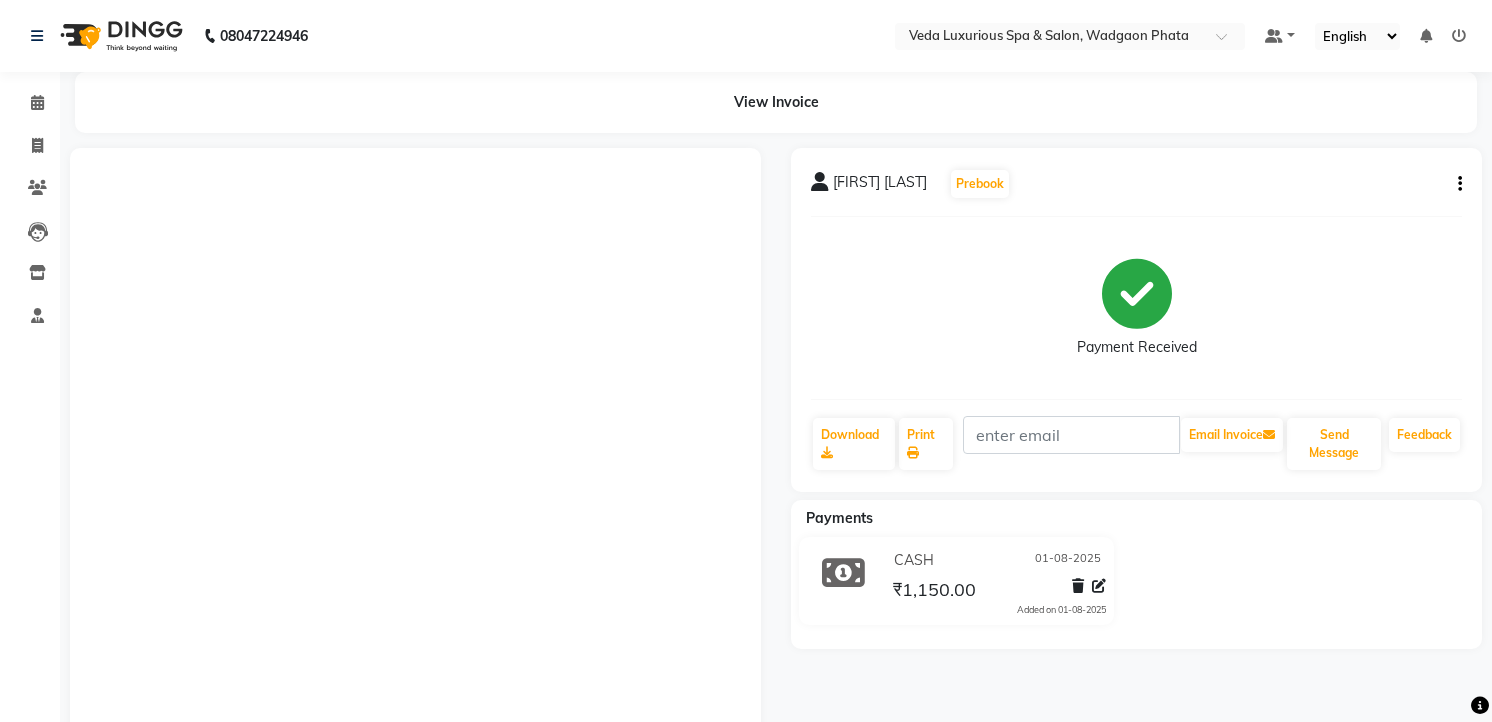 scroll, scrollTop: 0, scrollLeft: 0, axis: both 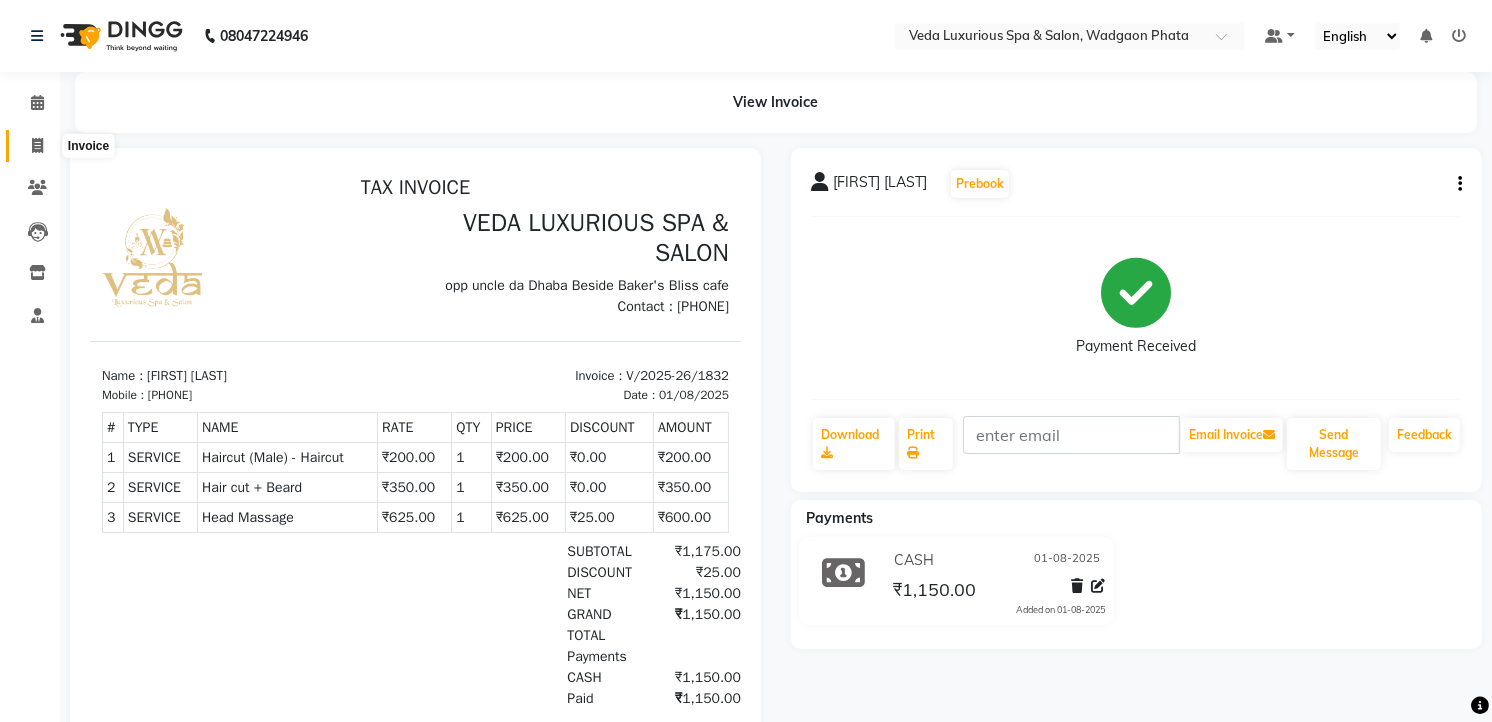 click 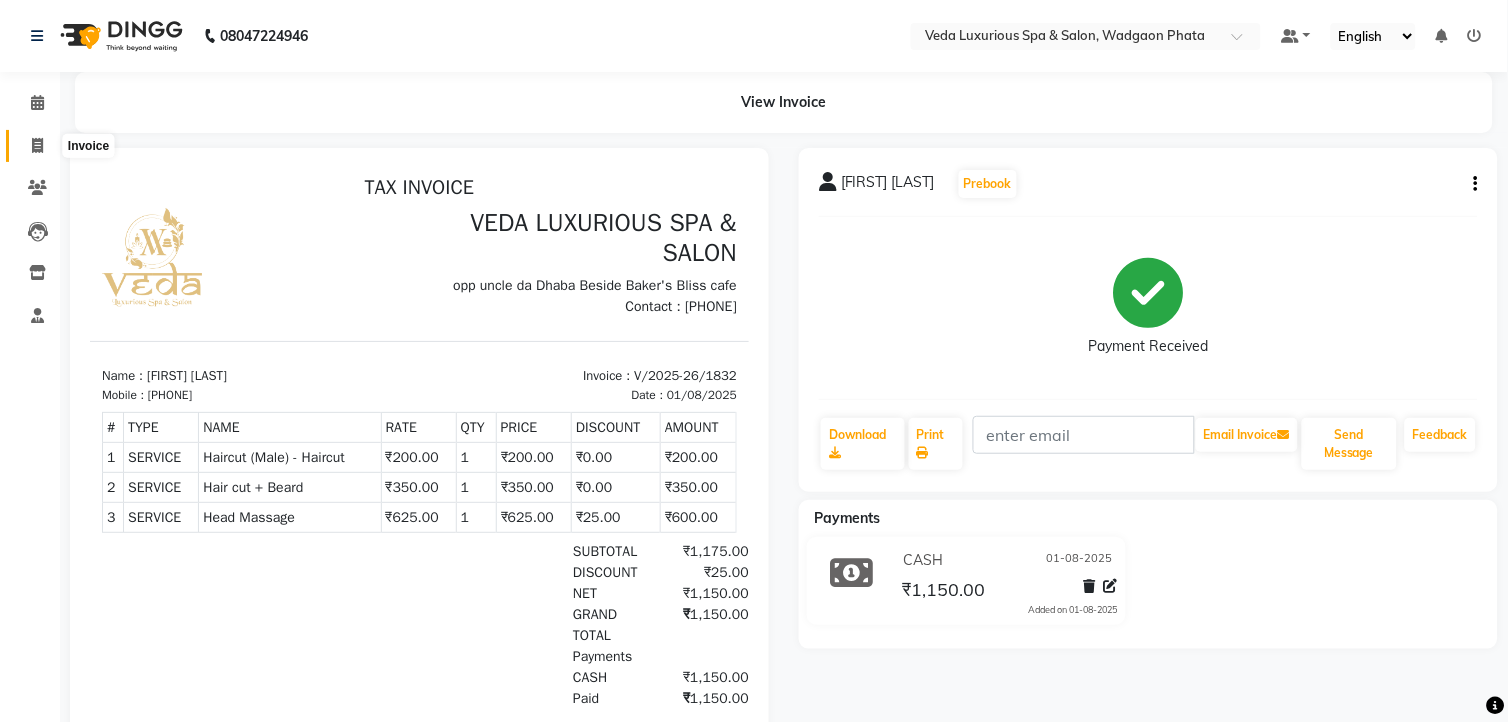 select on "service" 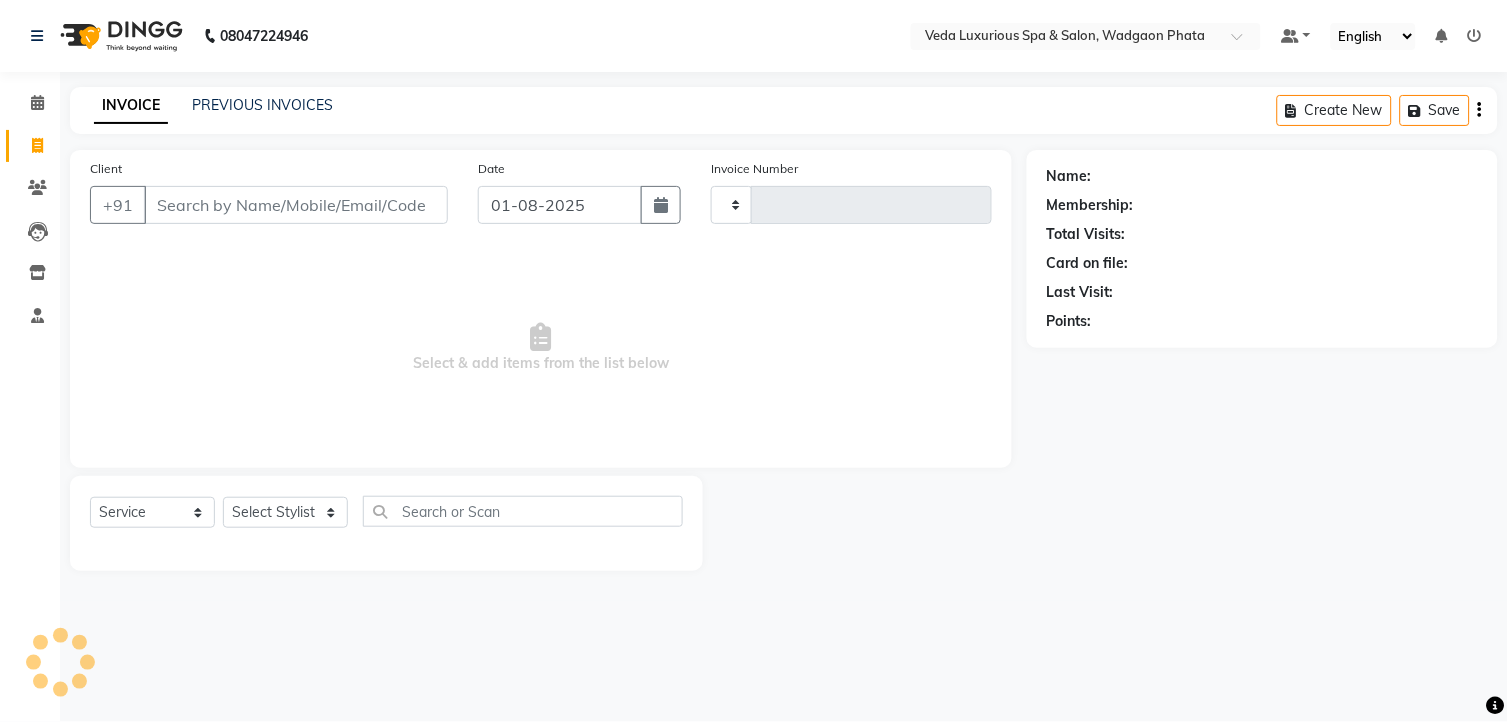 type on "1833" 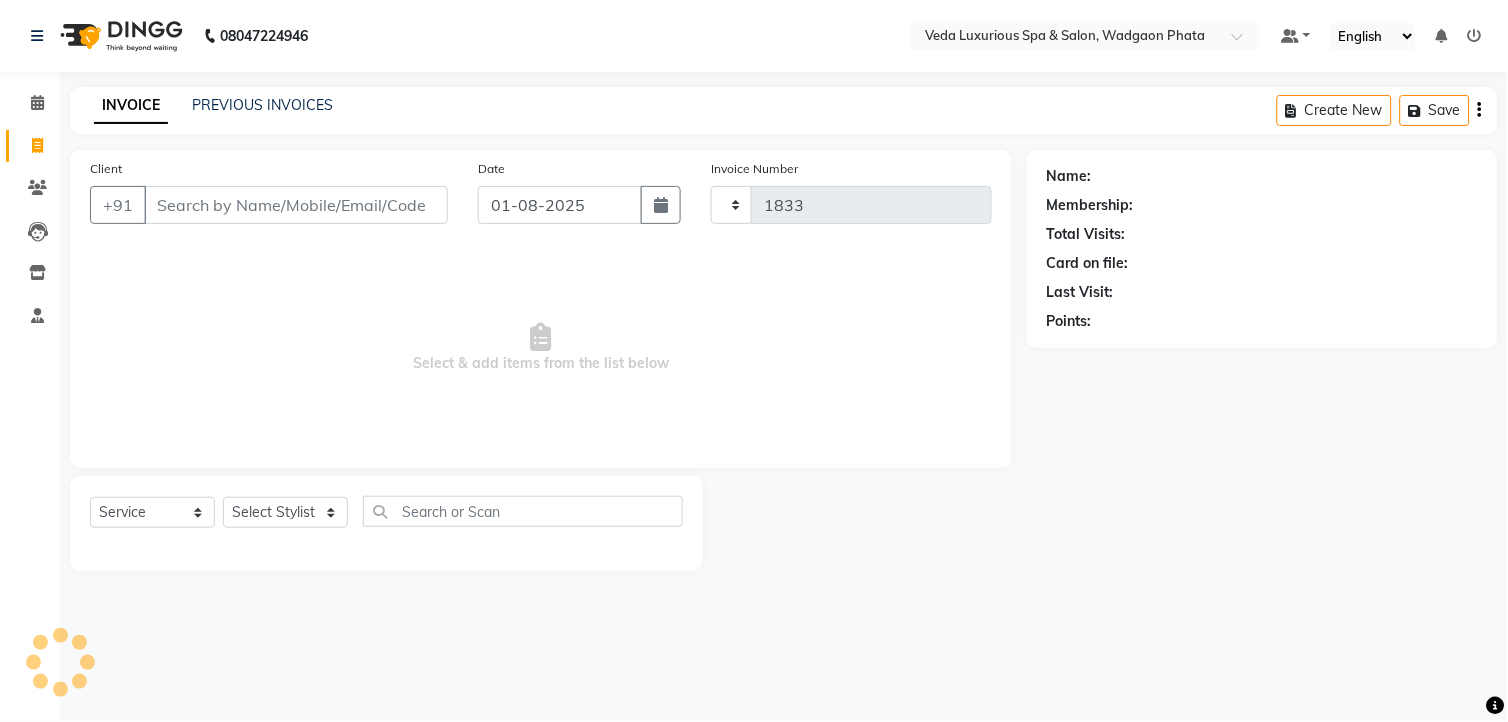 select on "4666" 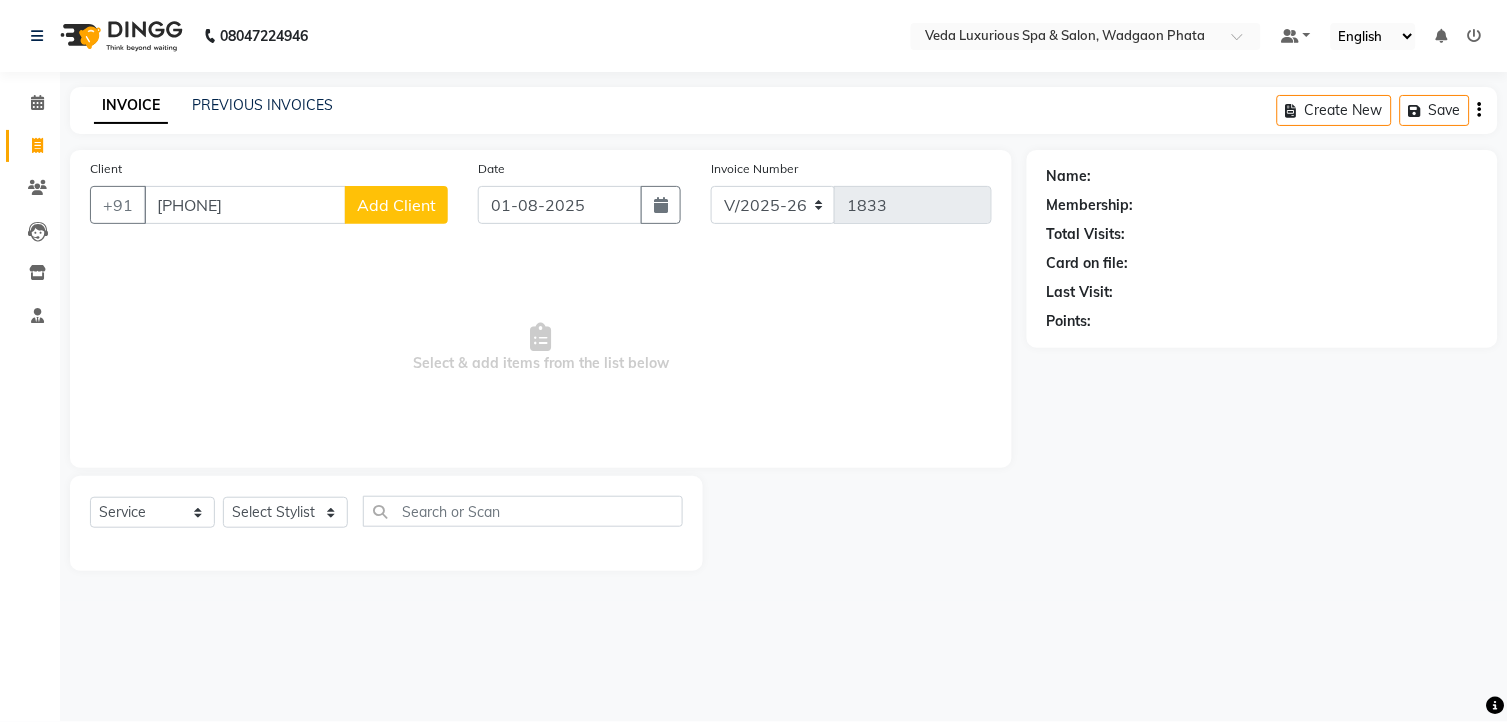 type on "[PHONE]" 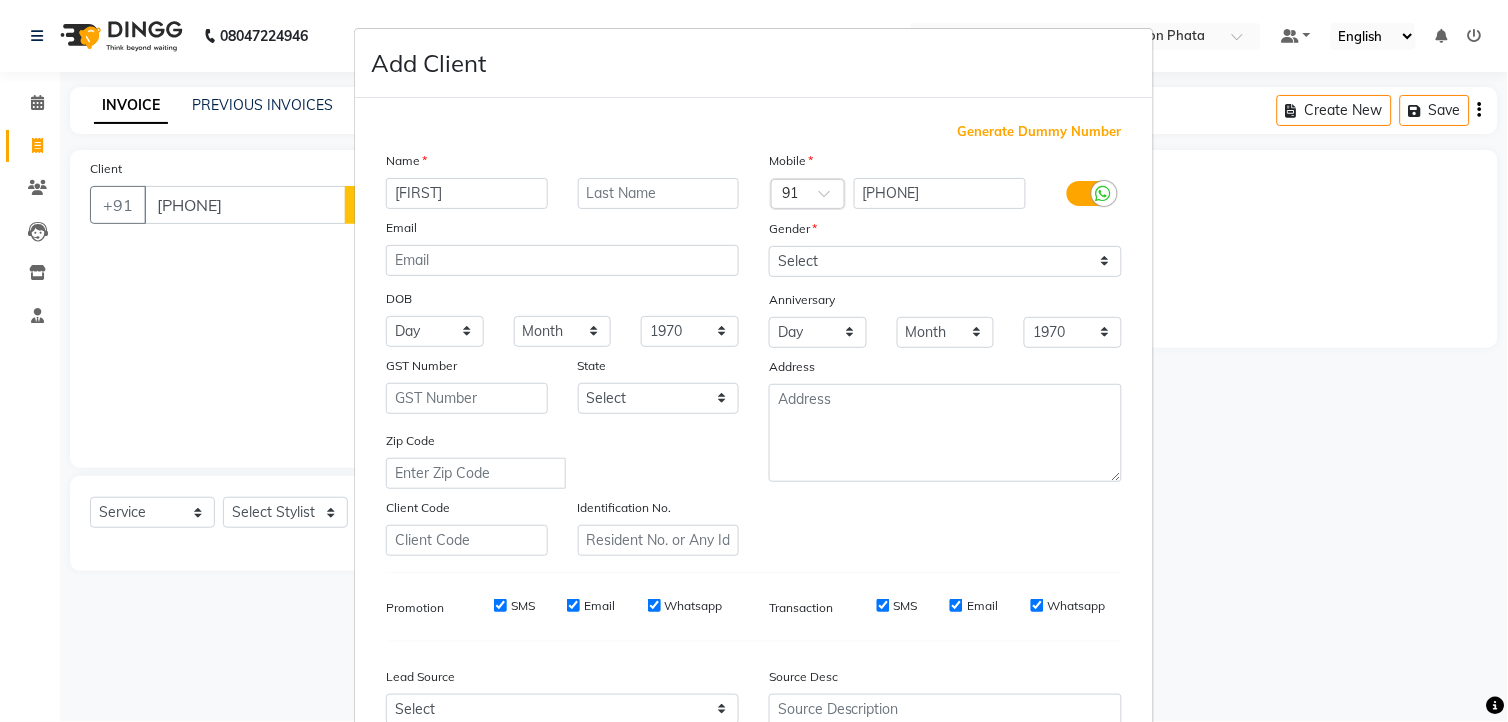 type on "[FIRST]" 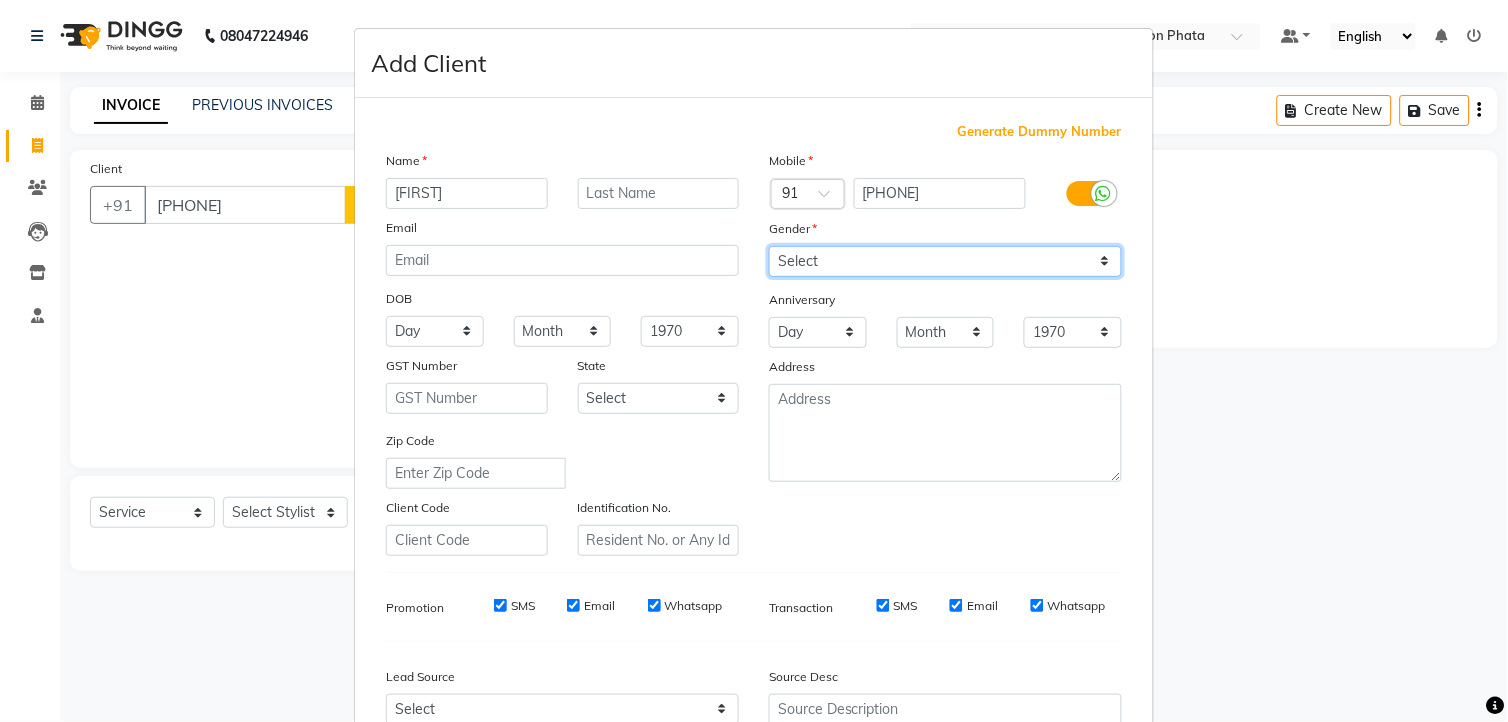 click on "Select Male Female Other Prefer Not To Say" at bounding box center (945, 261) 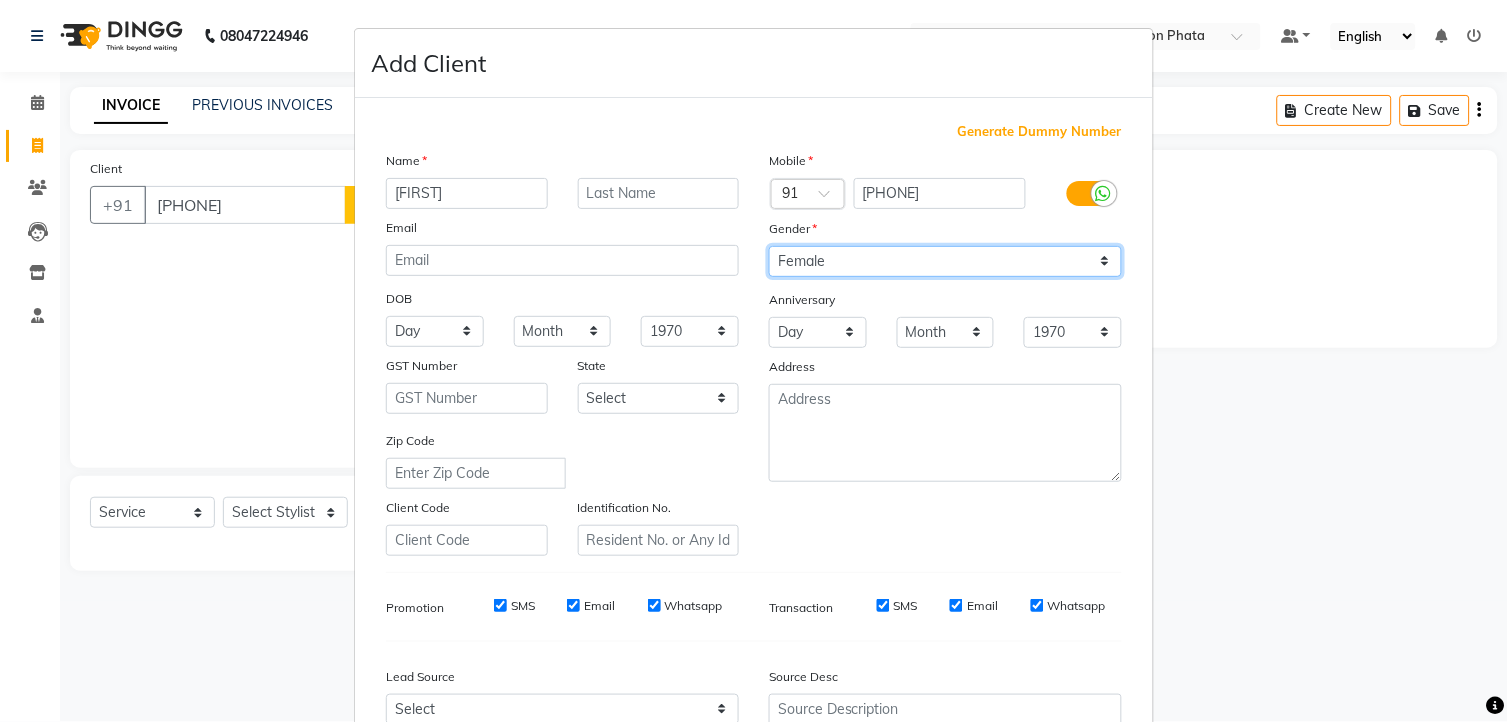 click on "Select Male Female Other Prefer Not To Say" at bounding box center [945, 261] 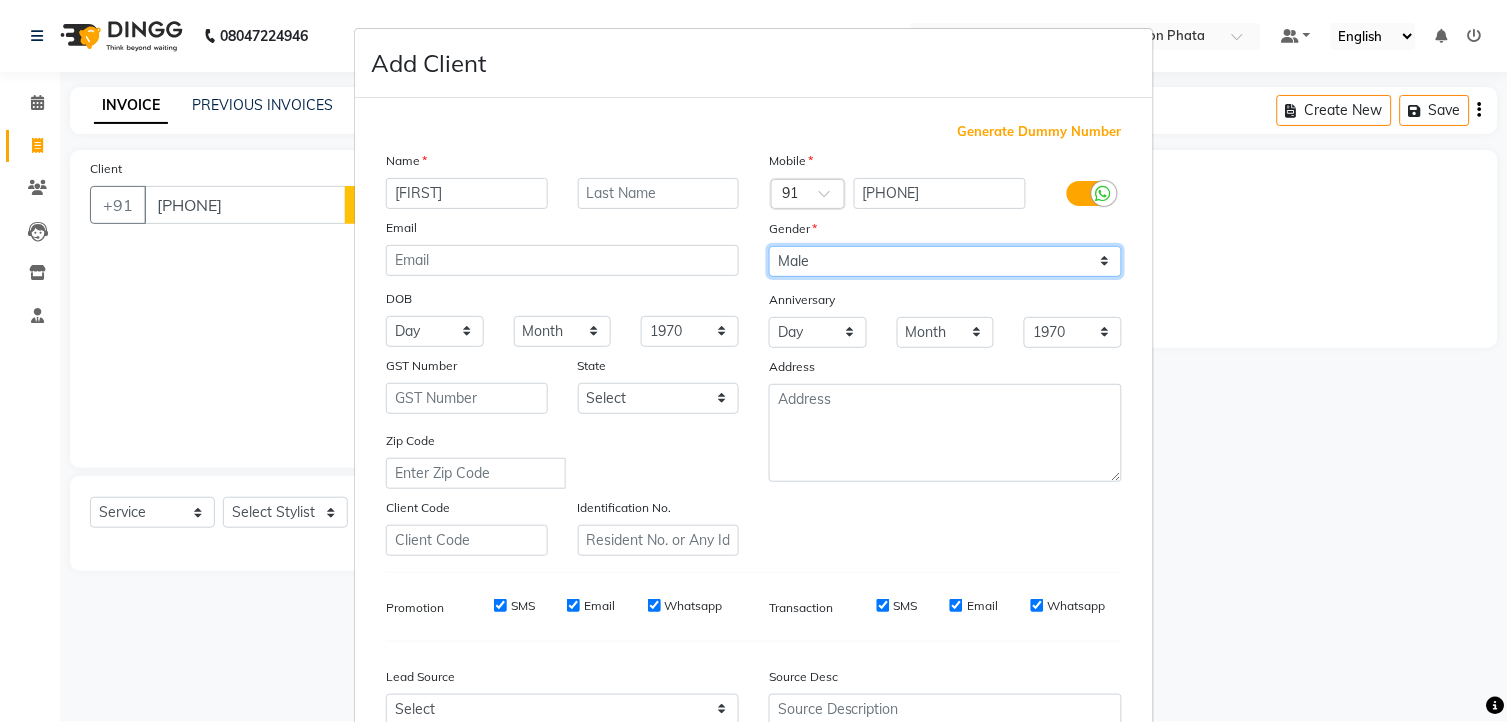 click on "Select Male Female Other Prefer Not To Say" at bounding box center [945, 261] 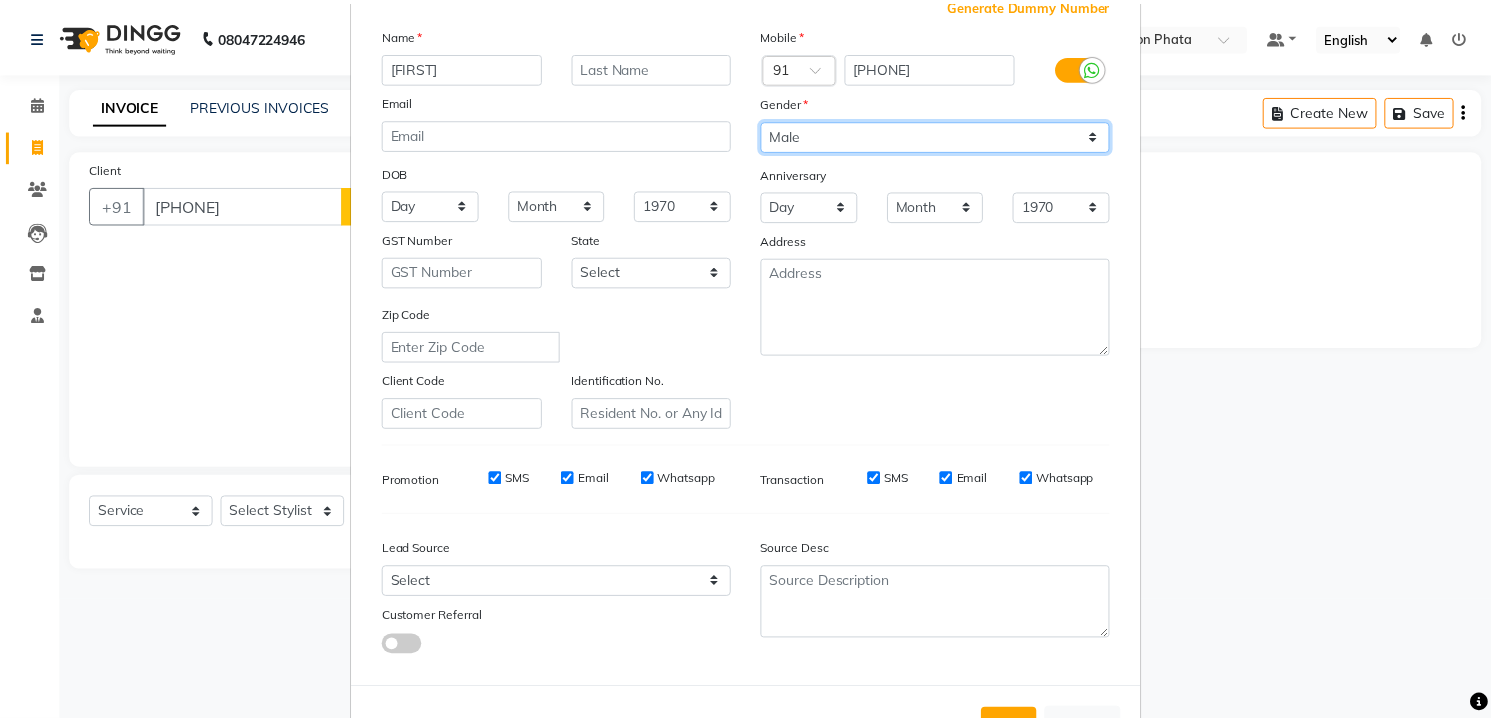 scroll, scrollTop: 202, scrollLeft: 0, axis: vertical 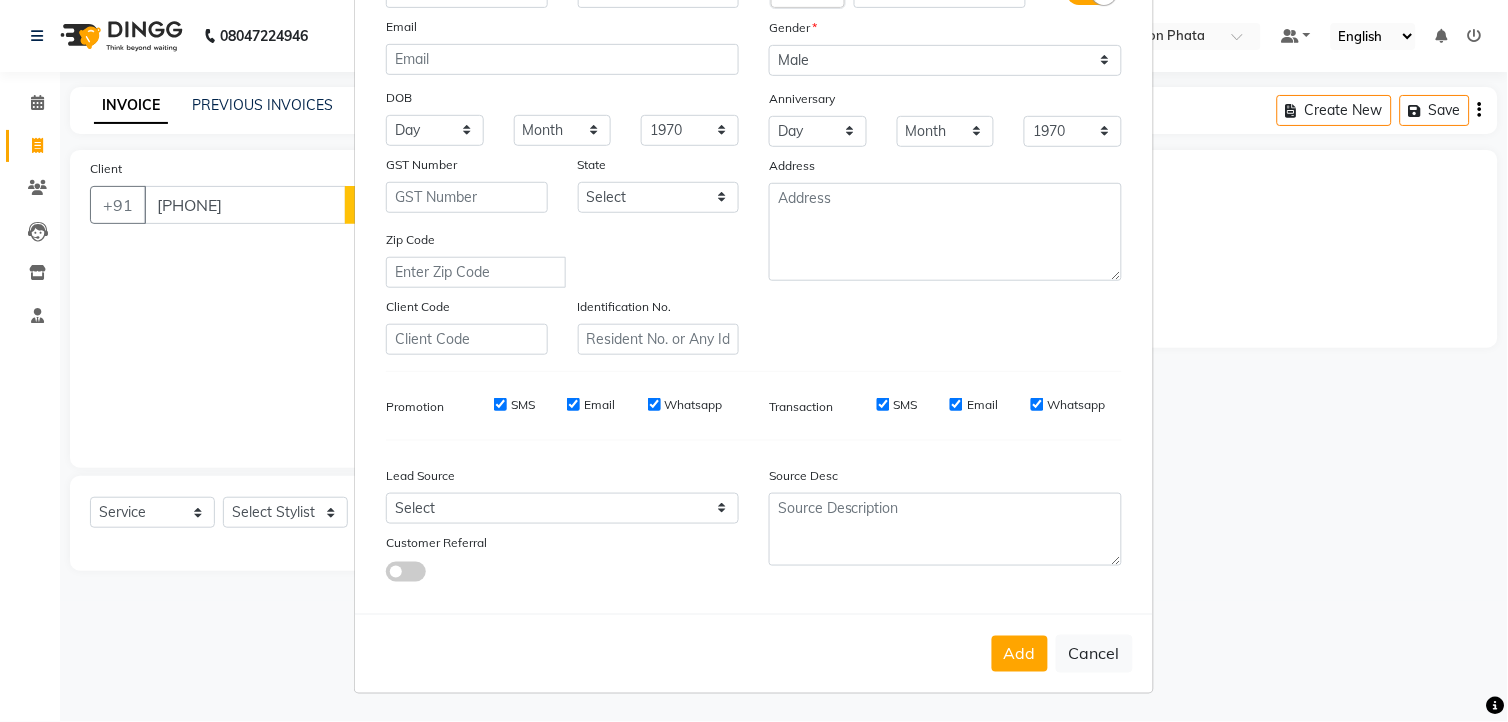 click on "Add" at bounding box center [1020, 654] 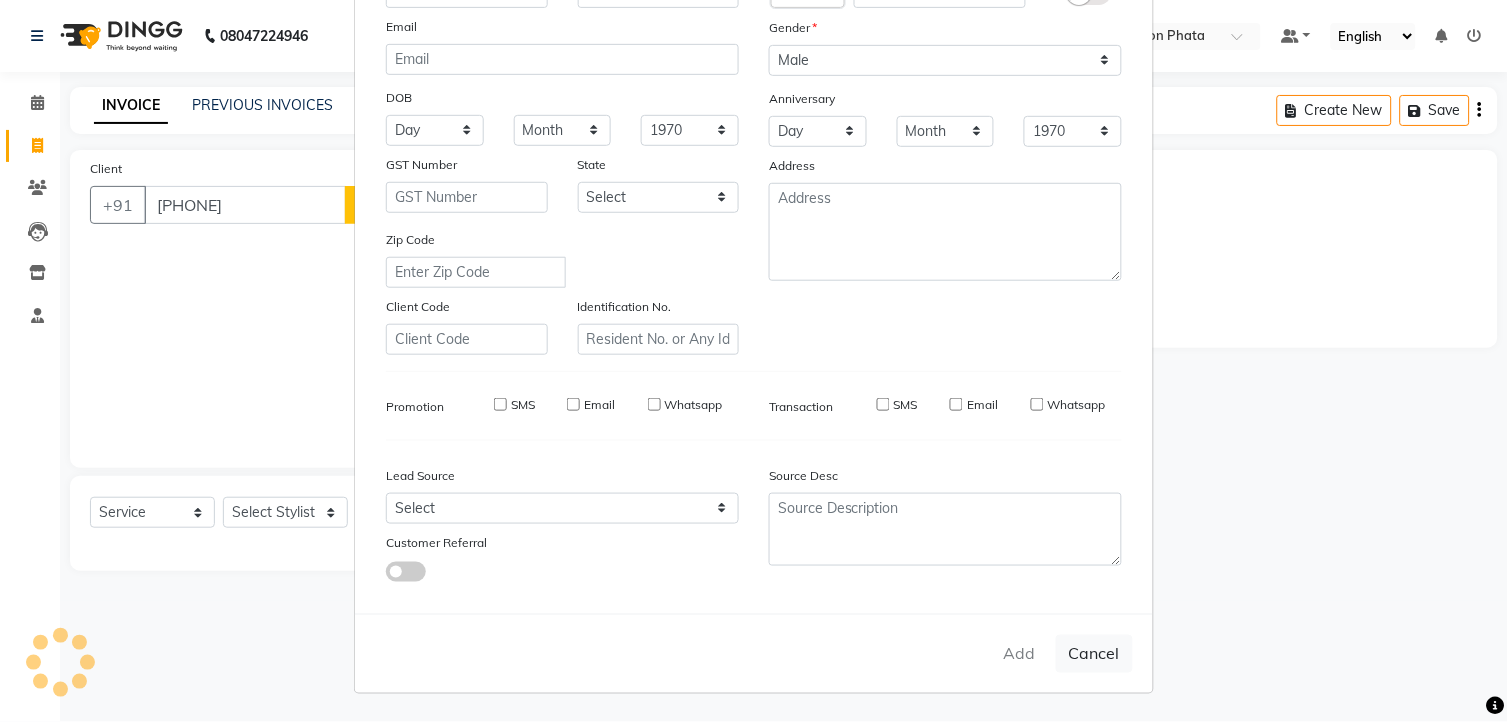 type 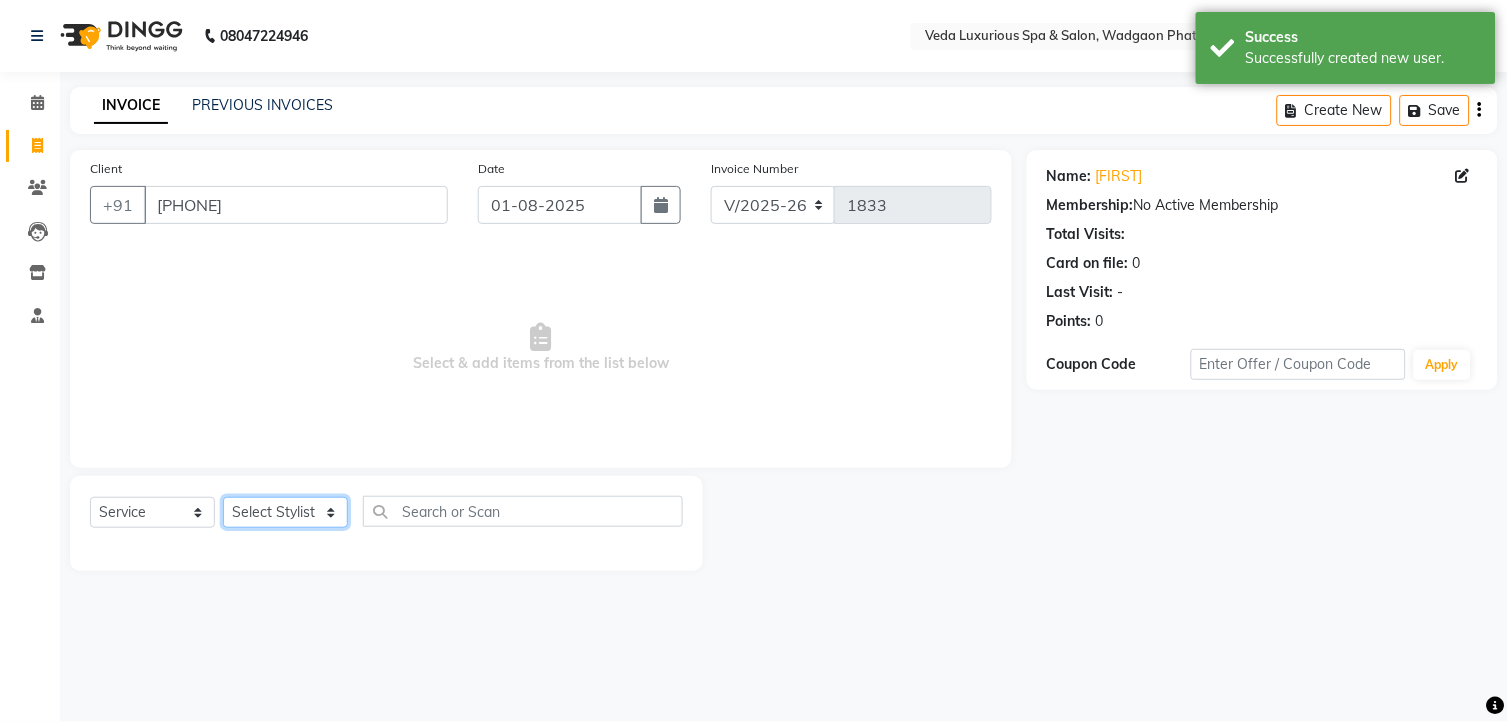 click on "Select Stylist Ankur GOLU Khushi kim lily Mahesh manu MOYA Nilam olivia RP seri VEDA" 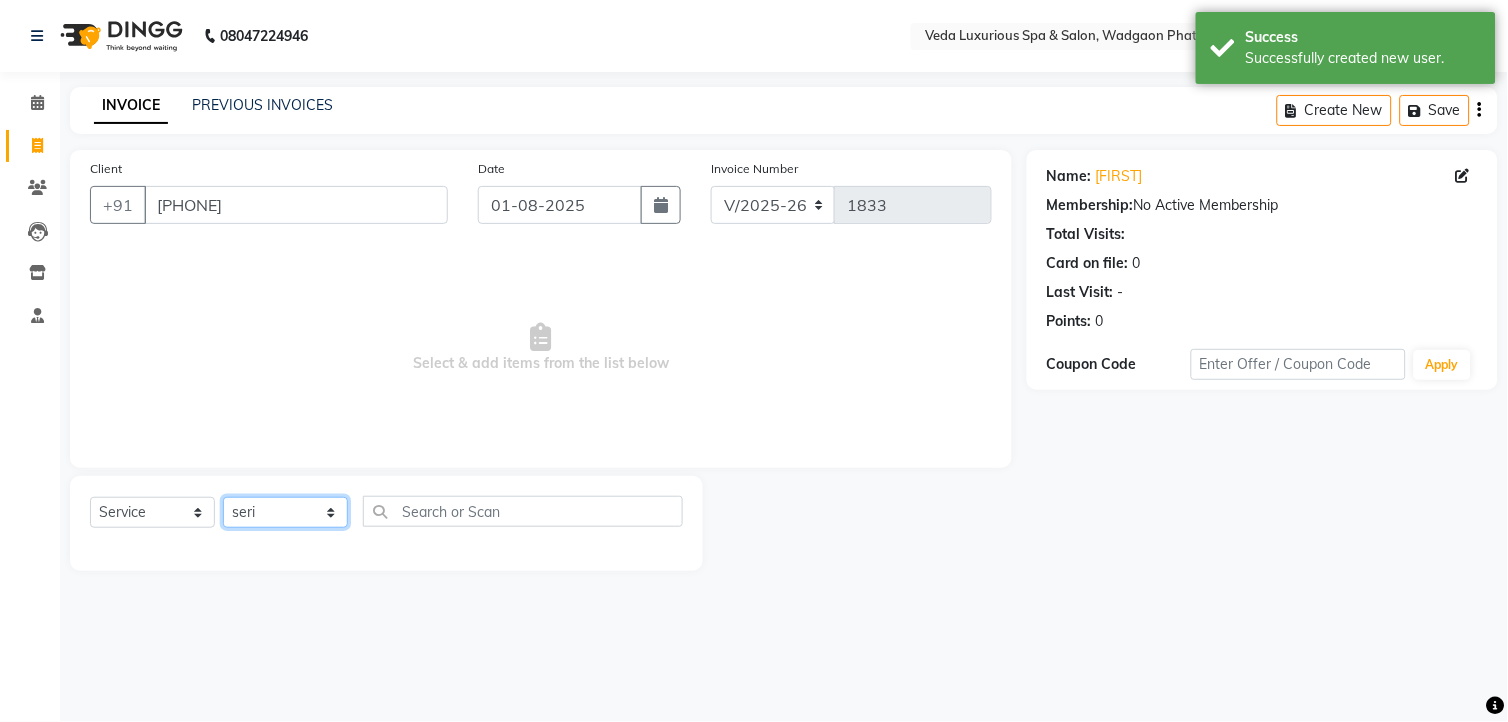 click on "Select Stylist Ankur GOLU Khushi kim lily Mahesh manu MOYA Nilam olivia RP seri VEDA" 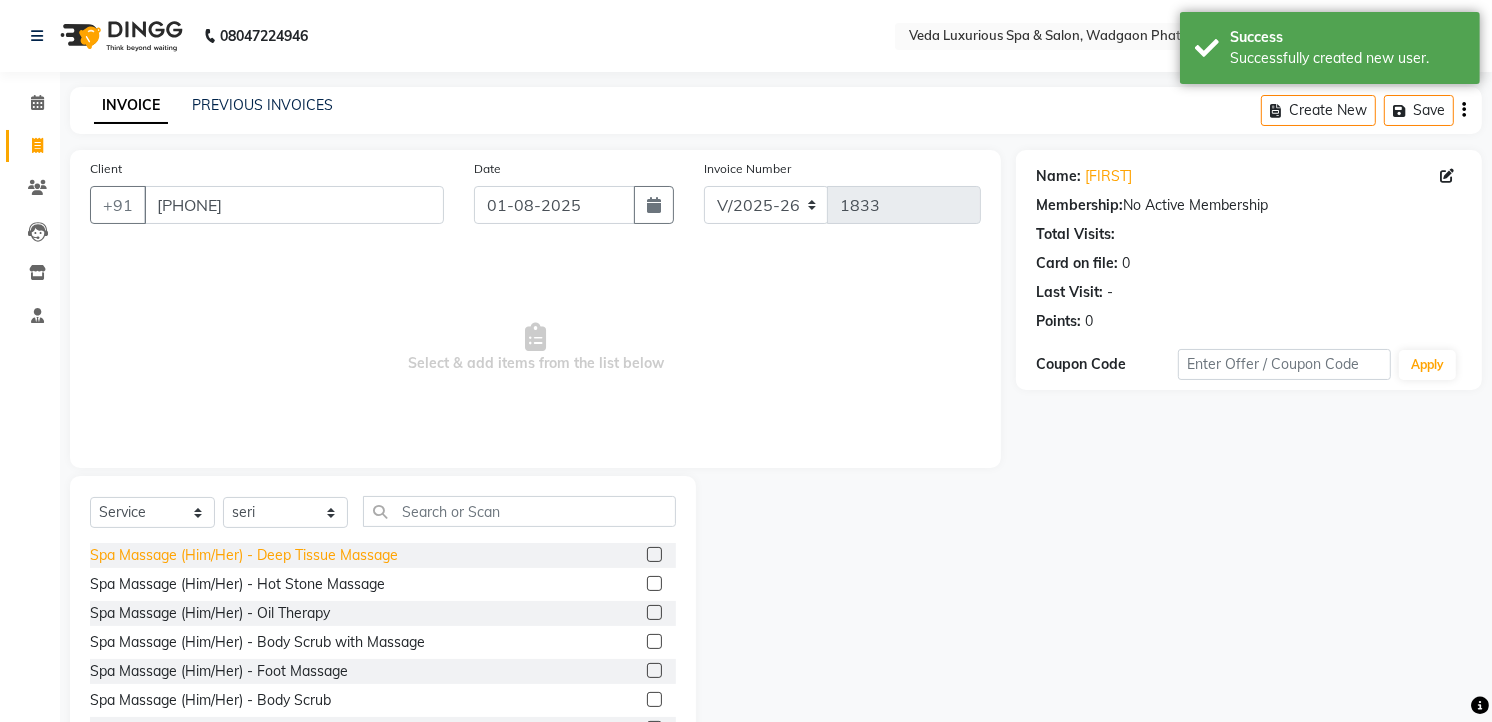 click on "Spa Massage (Him/Her) - Deep Tissue Massage" 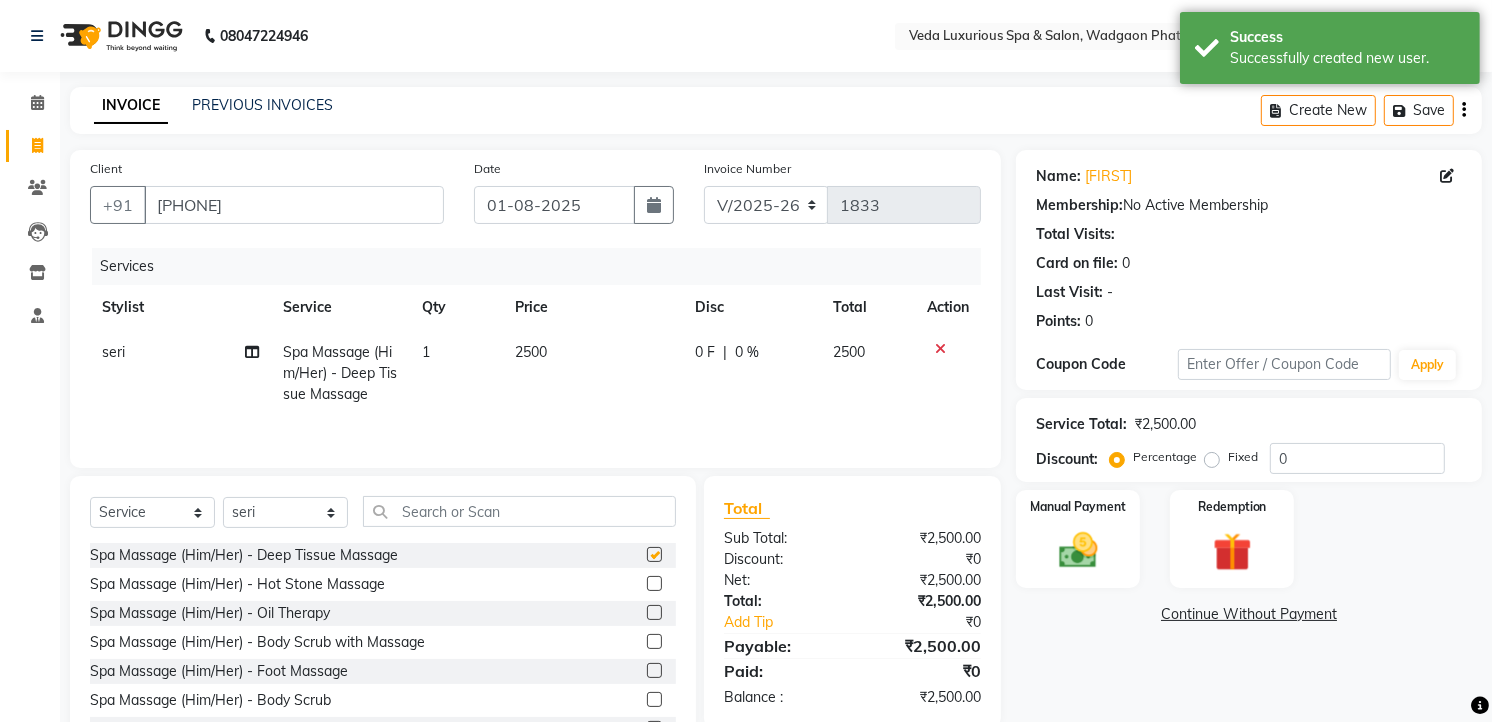 checkbox on "false" 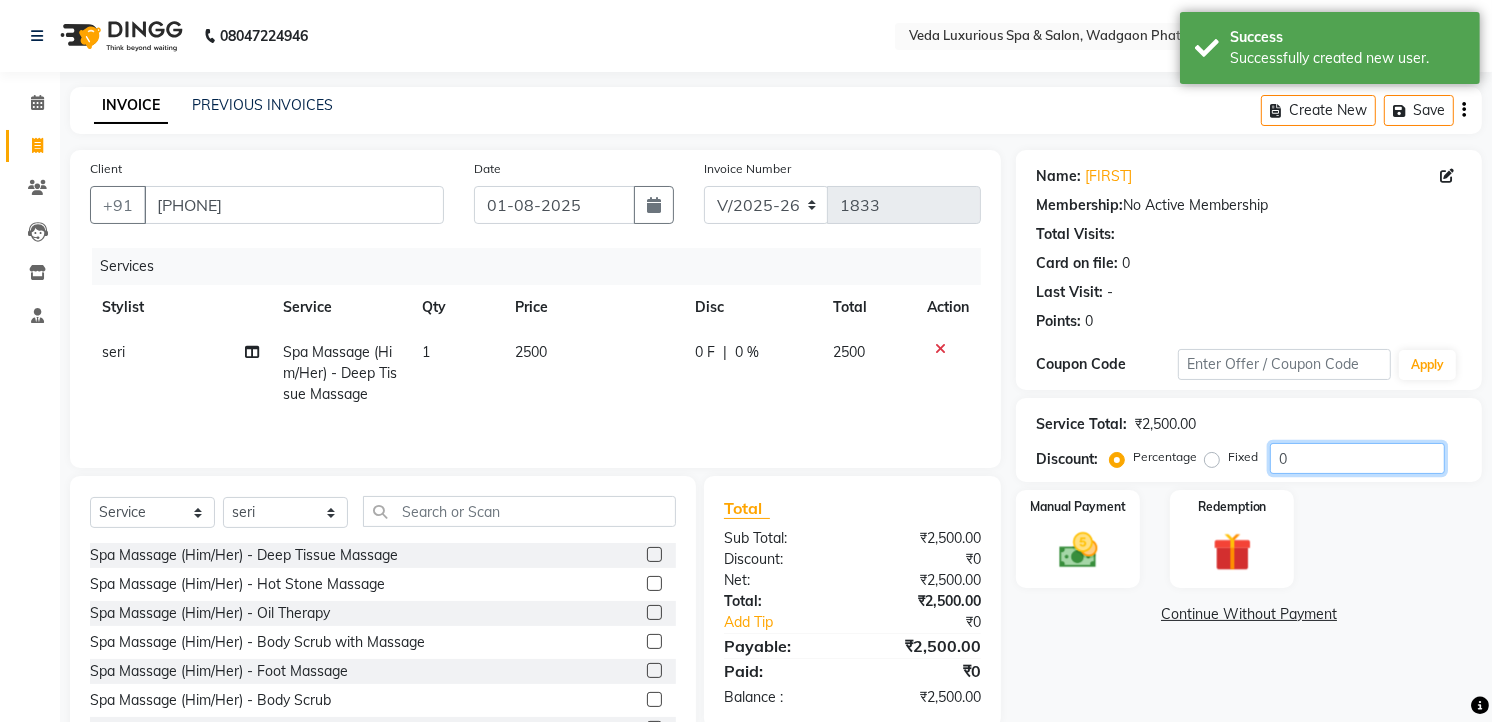 drag, startPoint x: 1268, startPoint y: 460, endPoint x: 1303, endPoint y: 460, distance: 35 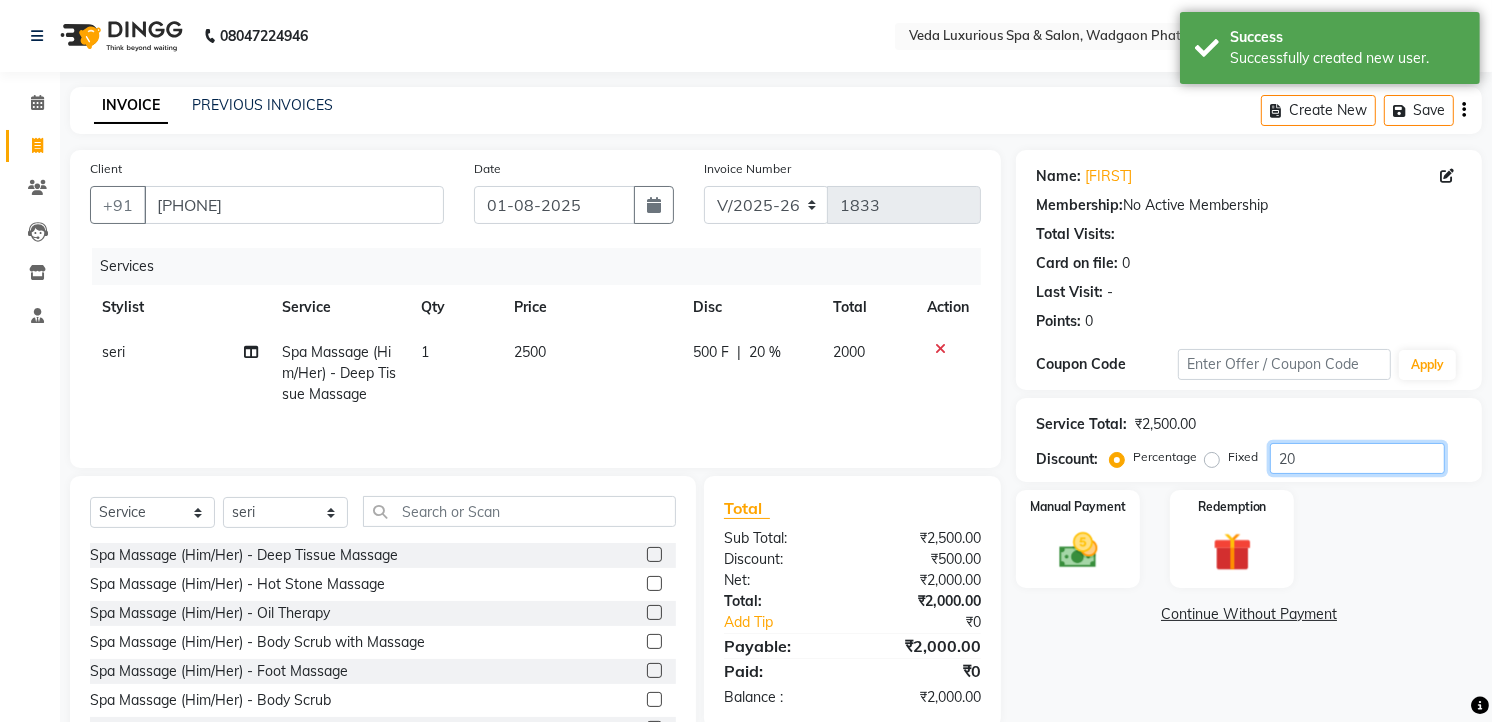 type on "20" 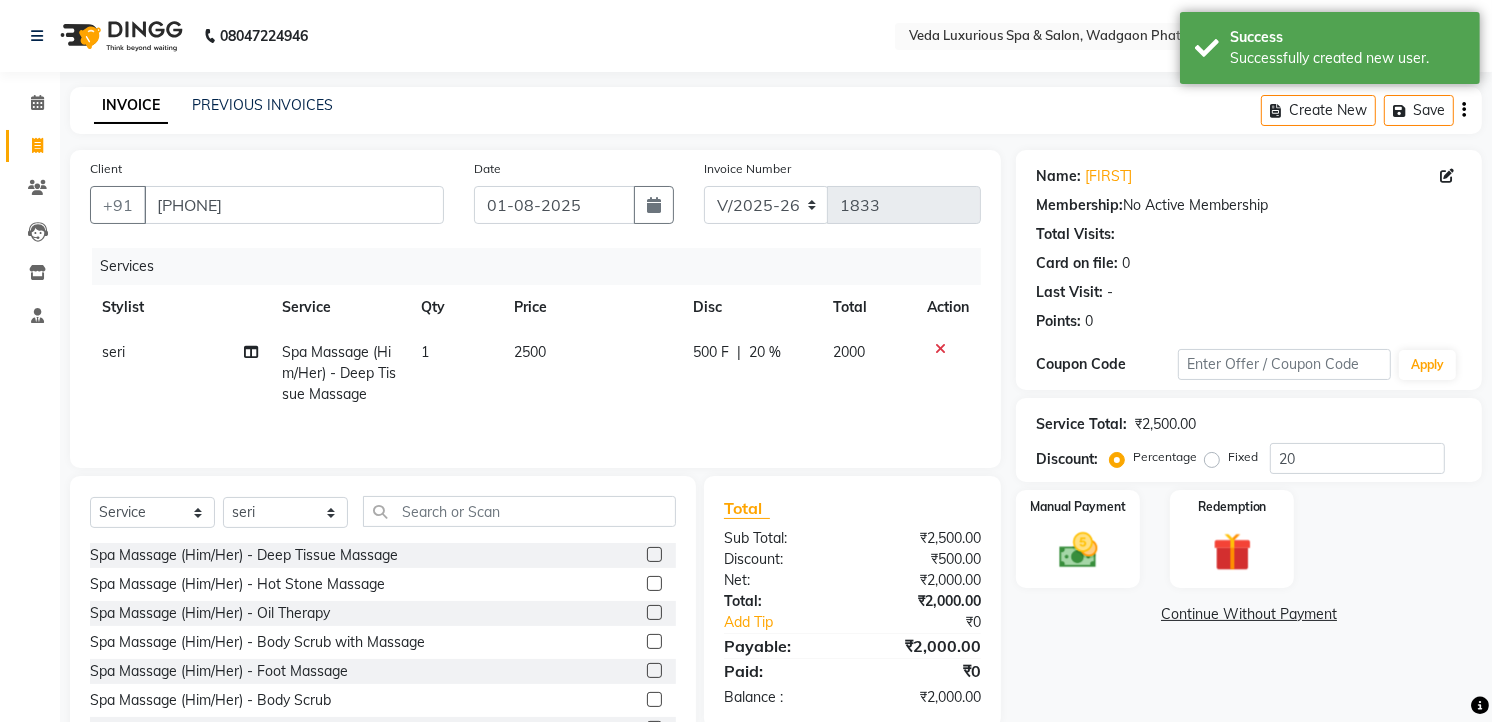 click on "Name: [FIRST]  Membership:  No Active Membership  Total Visits:   Card on file:  0 Last Visit:   - Points:   0  Coupon Code Apply Service Total:  ₹2,500.00  Discount:  Percentage   Fixed  20 Manual Payment Redemption  Continue Without Payment" 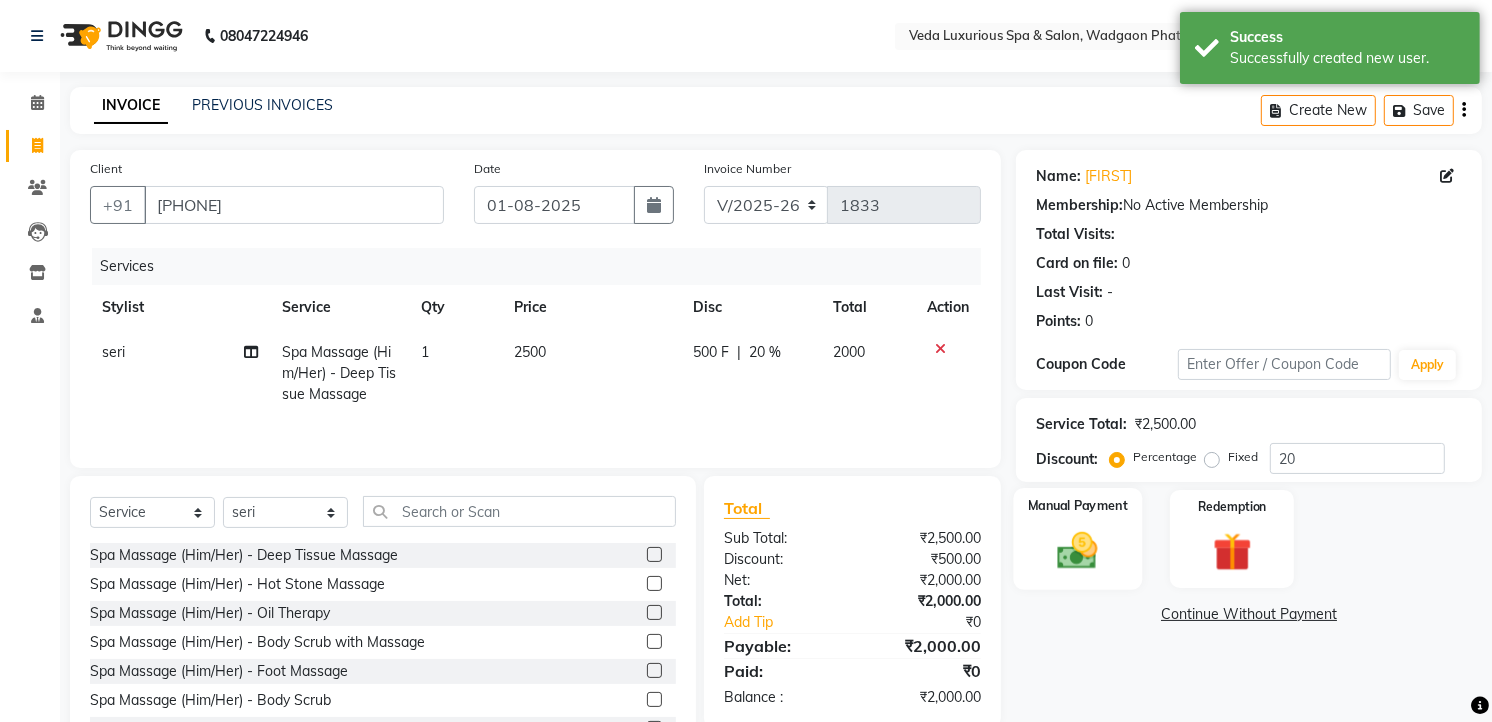 click 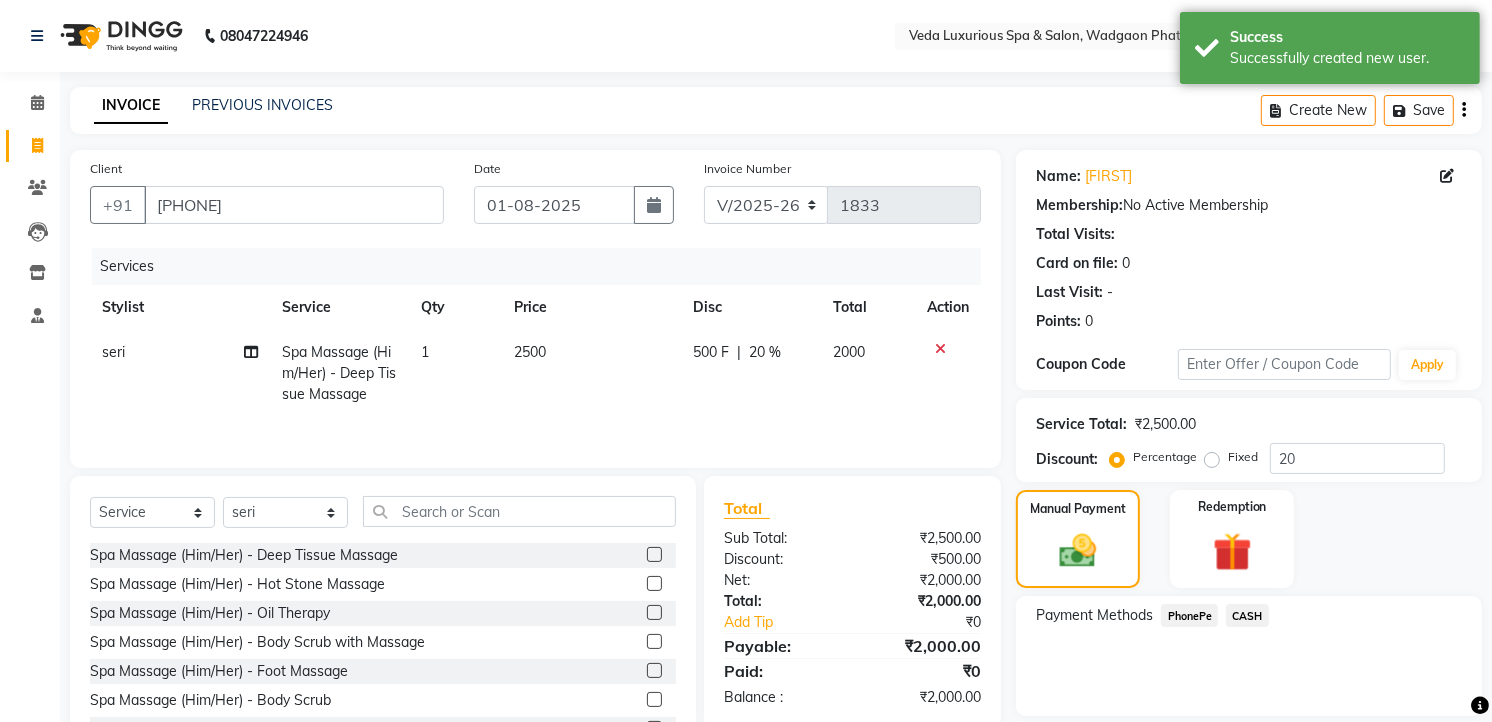 scroll, scrollTop: 81, scrollLeft: 0, axis: vertical 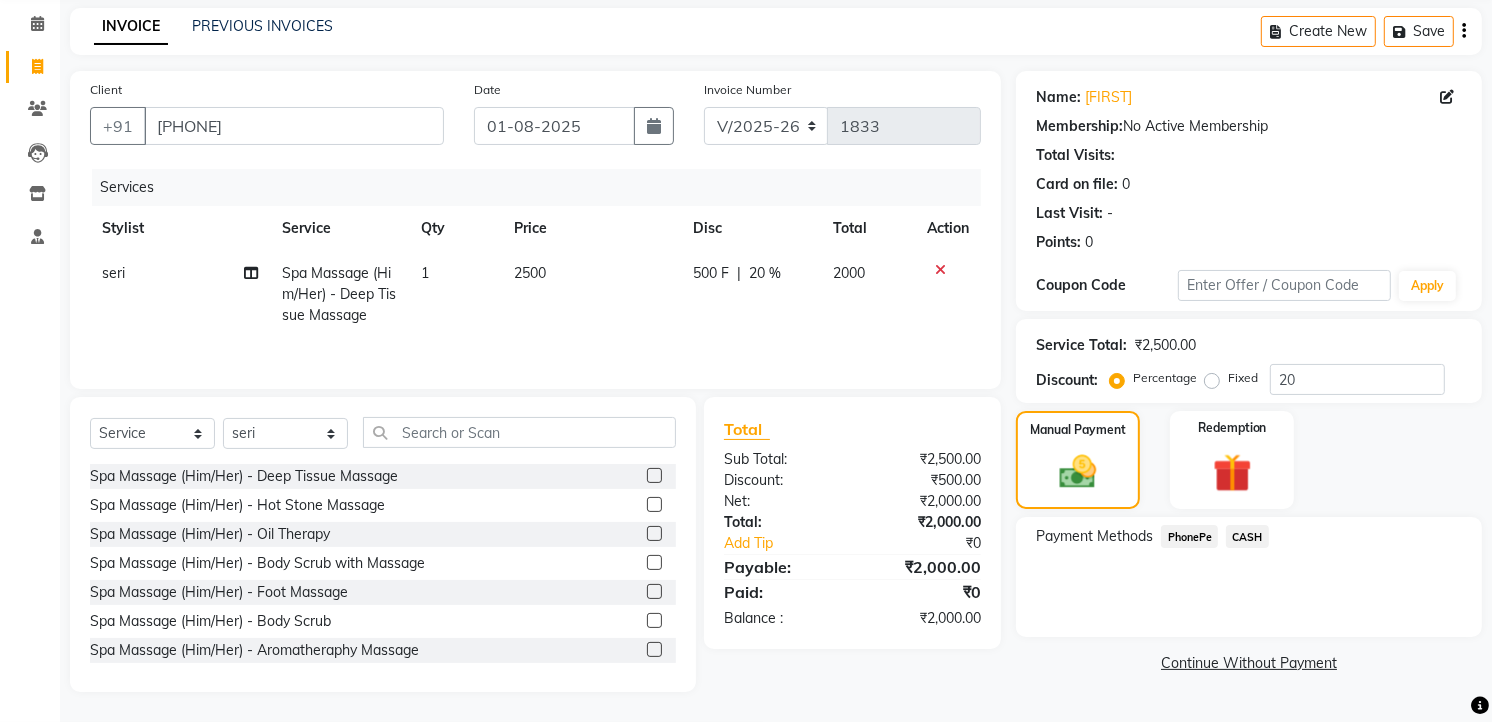 click on "PhonePe" 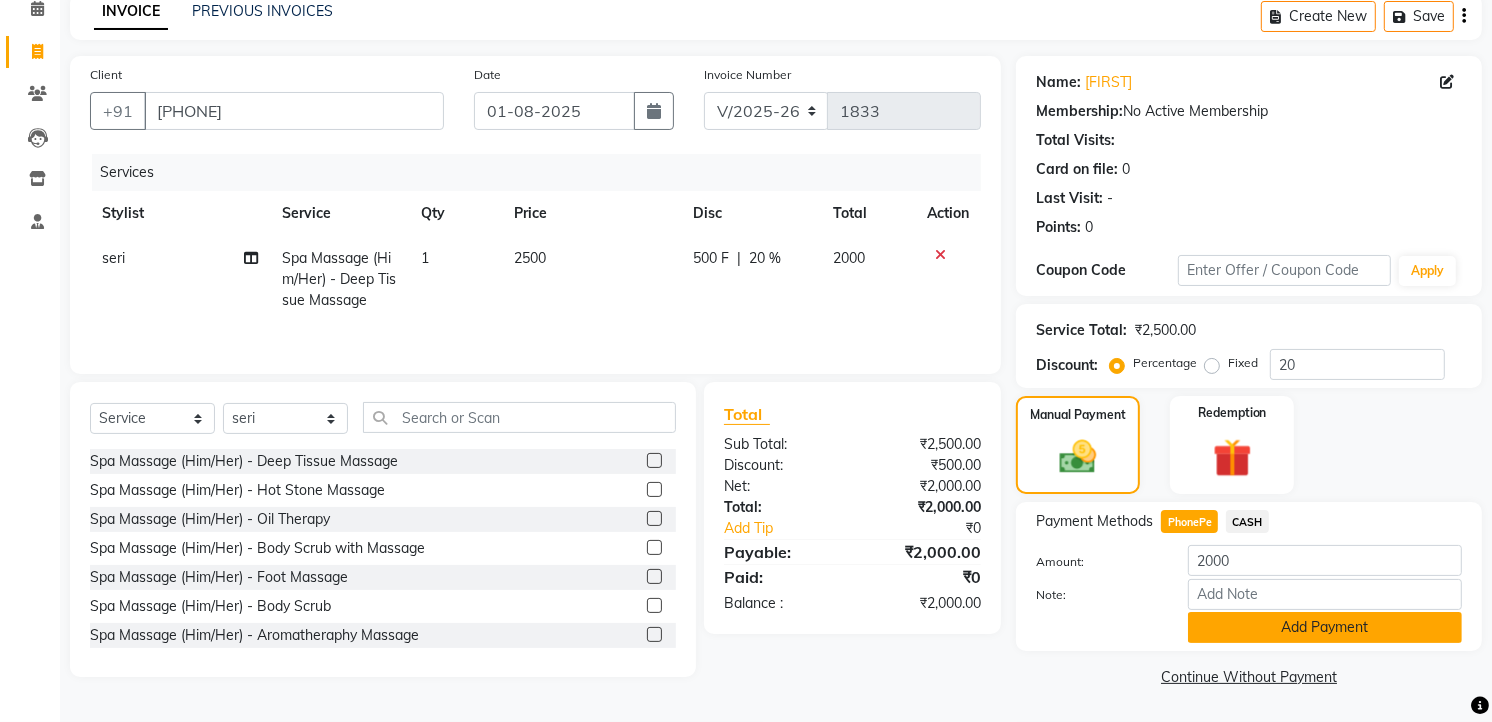 click on "Add Payment" 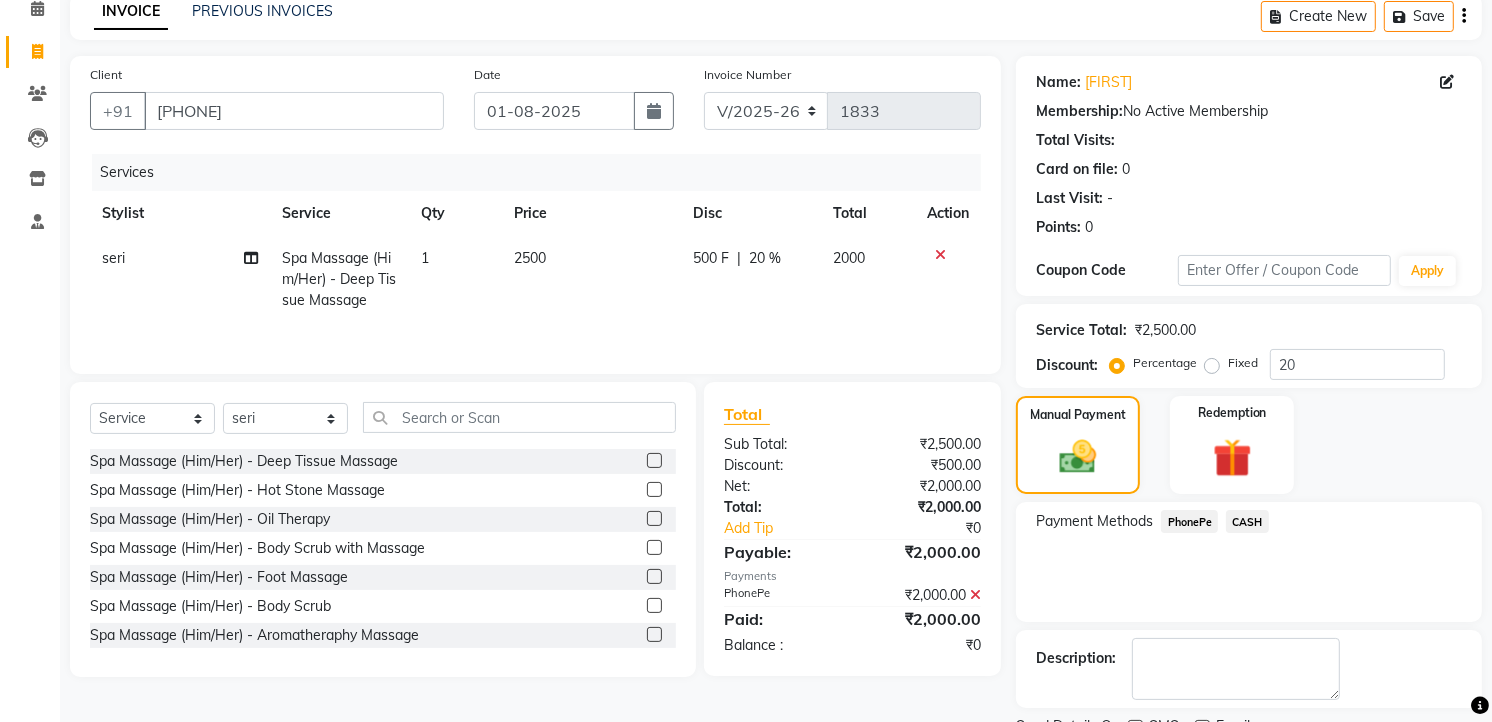 scroll, scrollTop: 177, scrollLeft: 0, axis: vertical 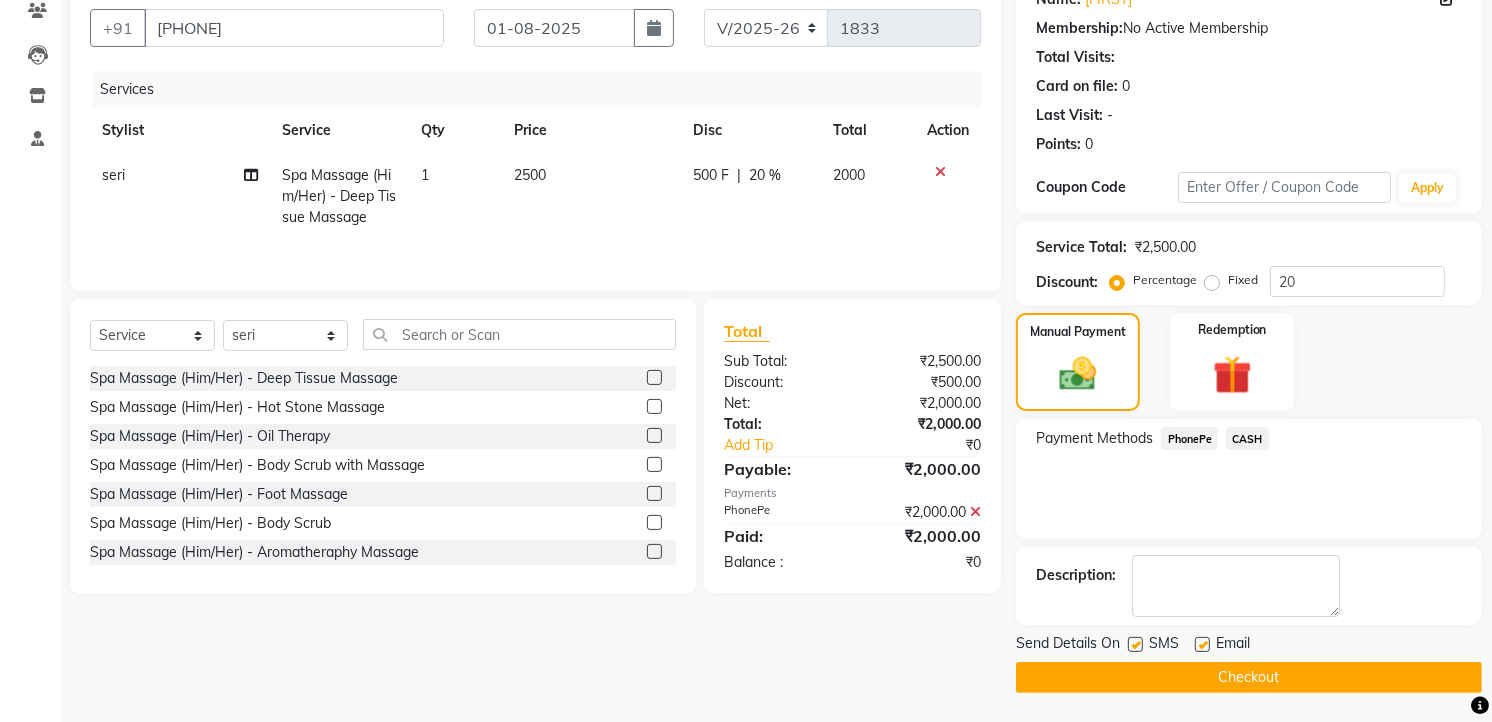 click on "Checkout" 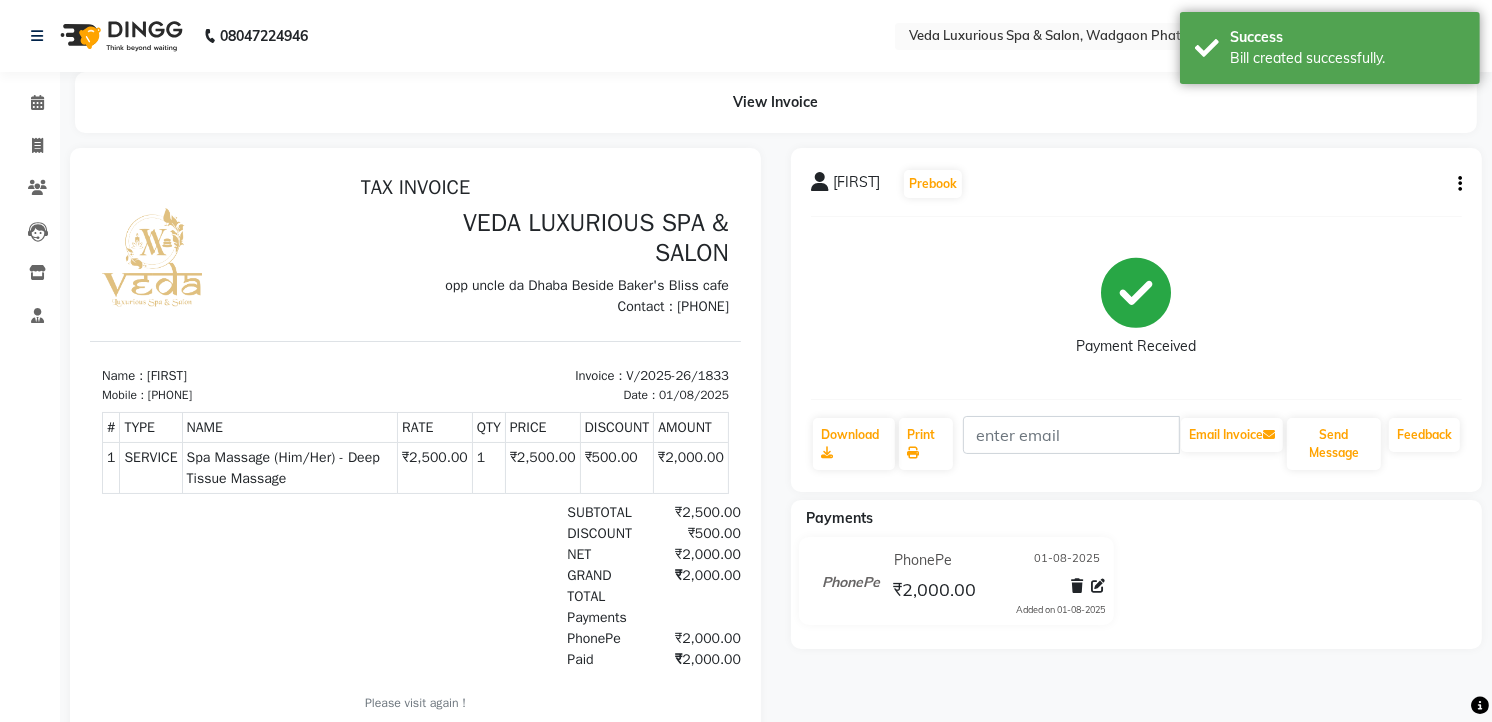 scroll, scrollTop: 0, scrollLeft: 0, axis: both 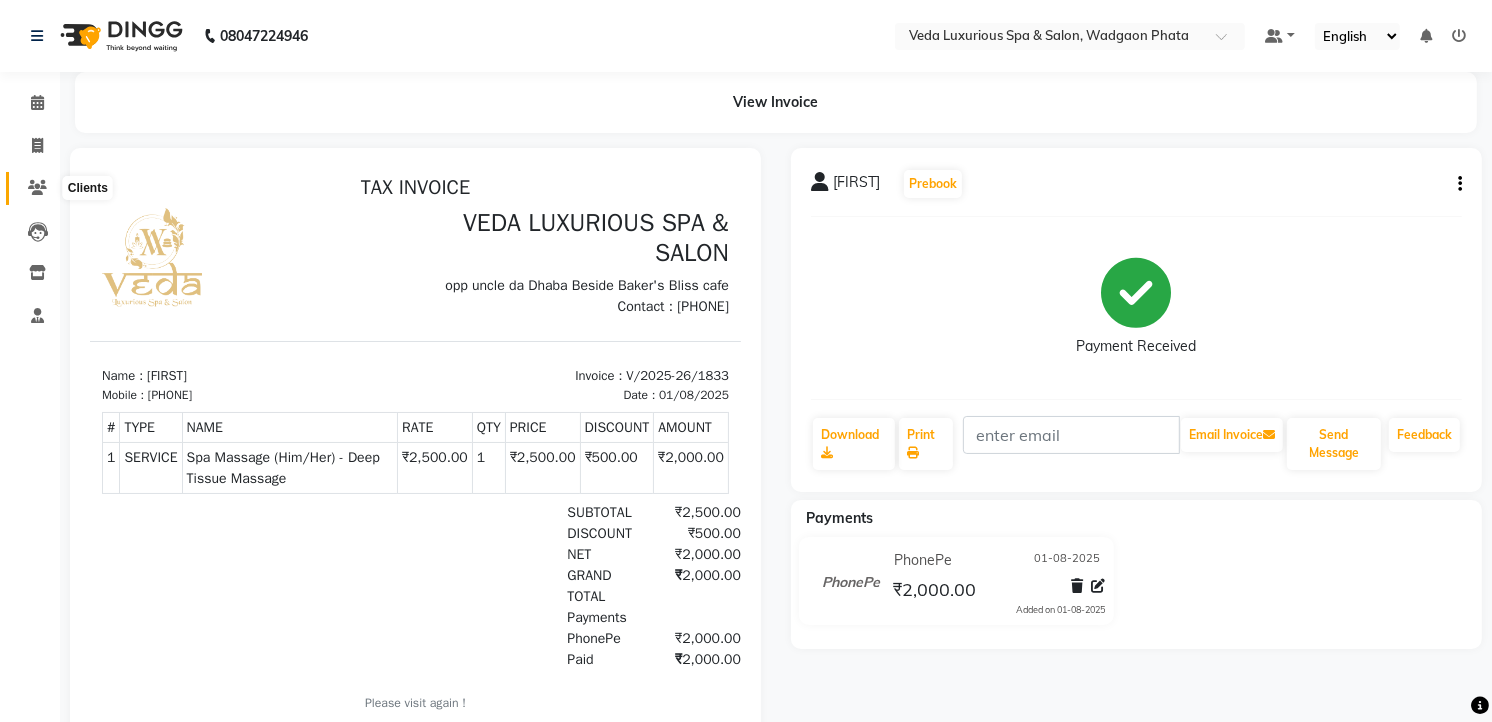 click 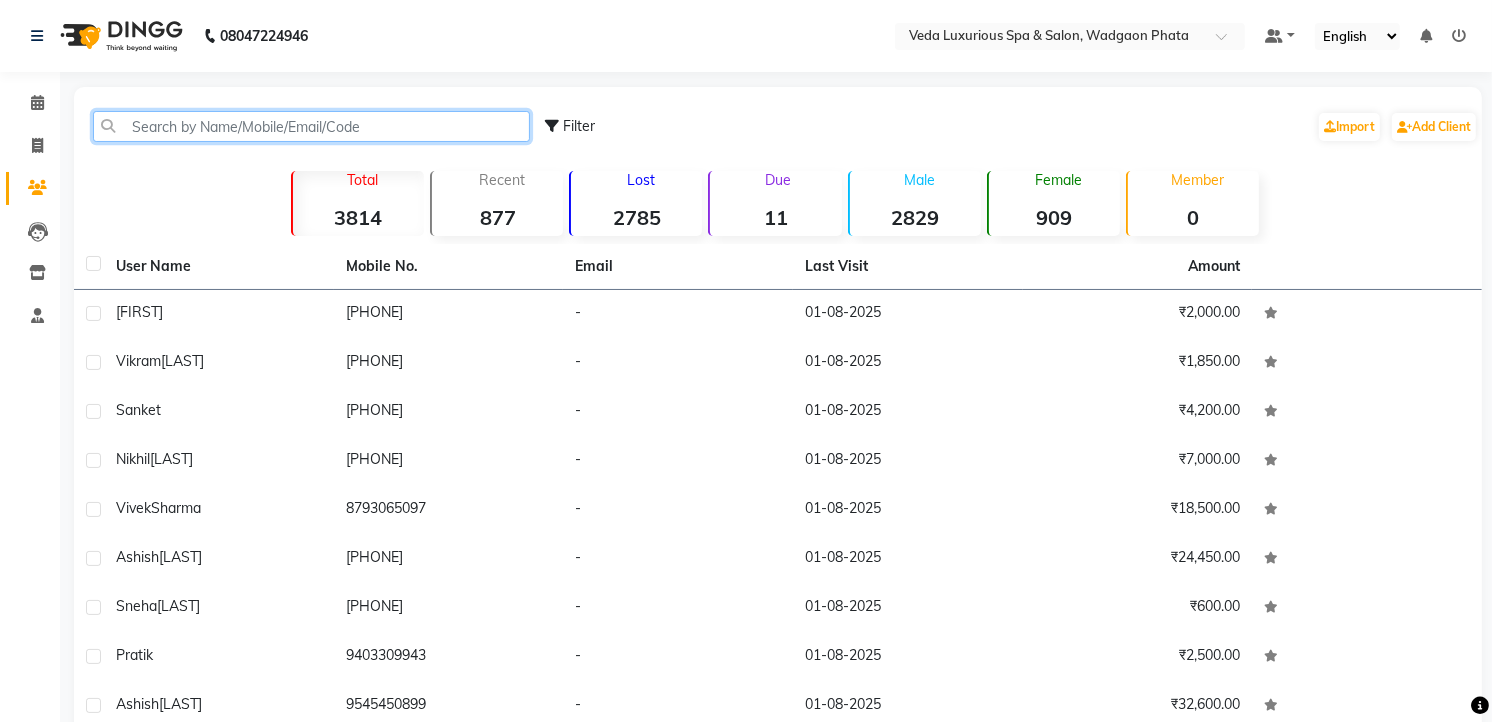 click 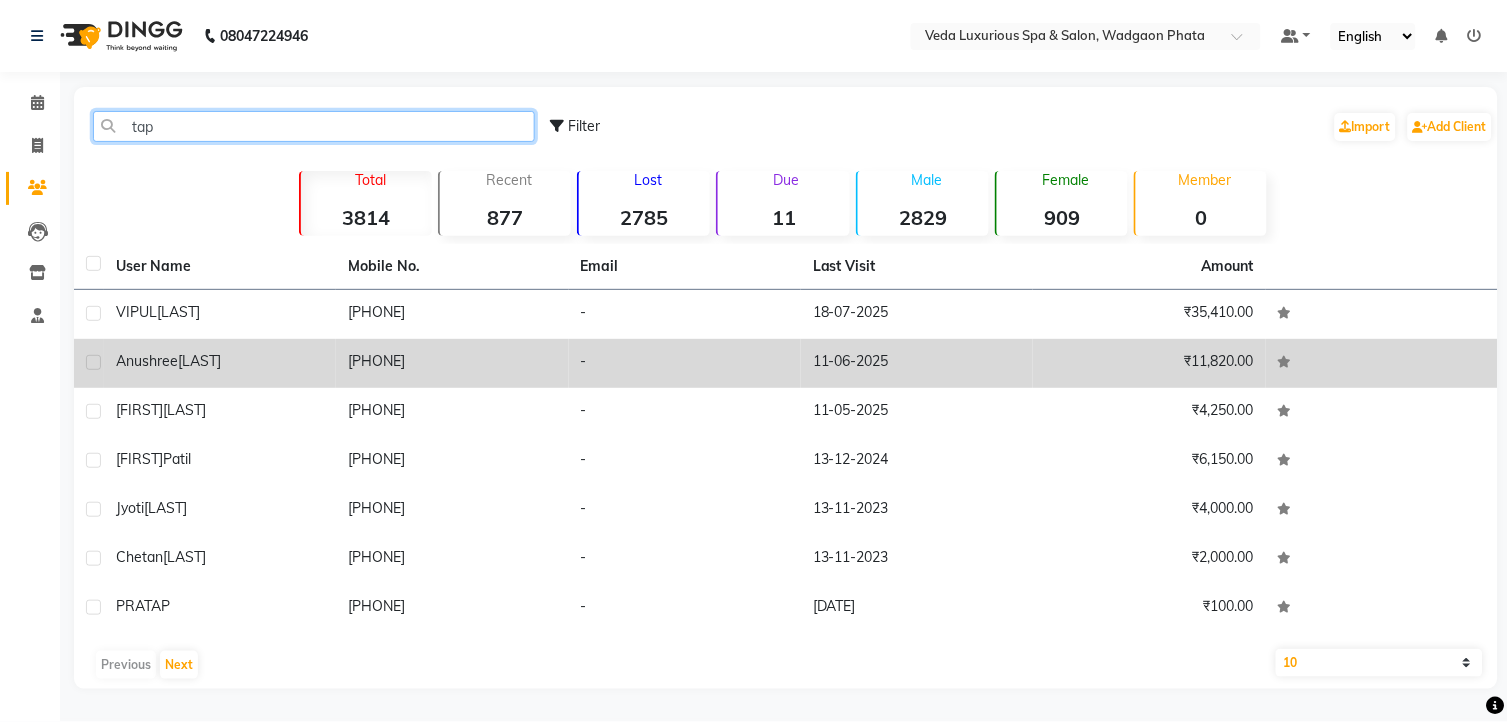 type on "tap" 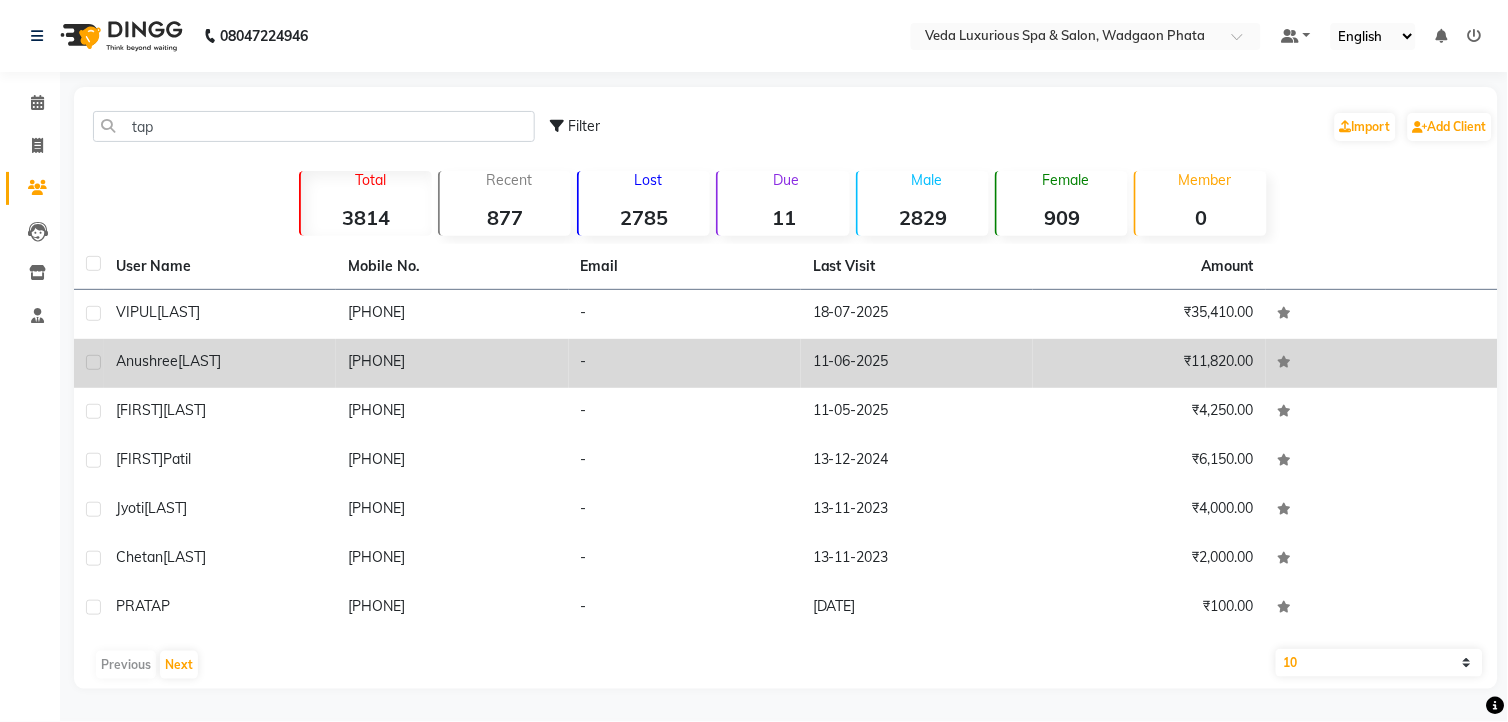 click on "anushree" 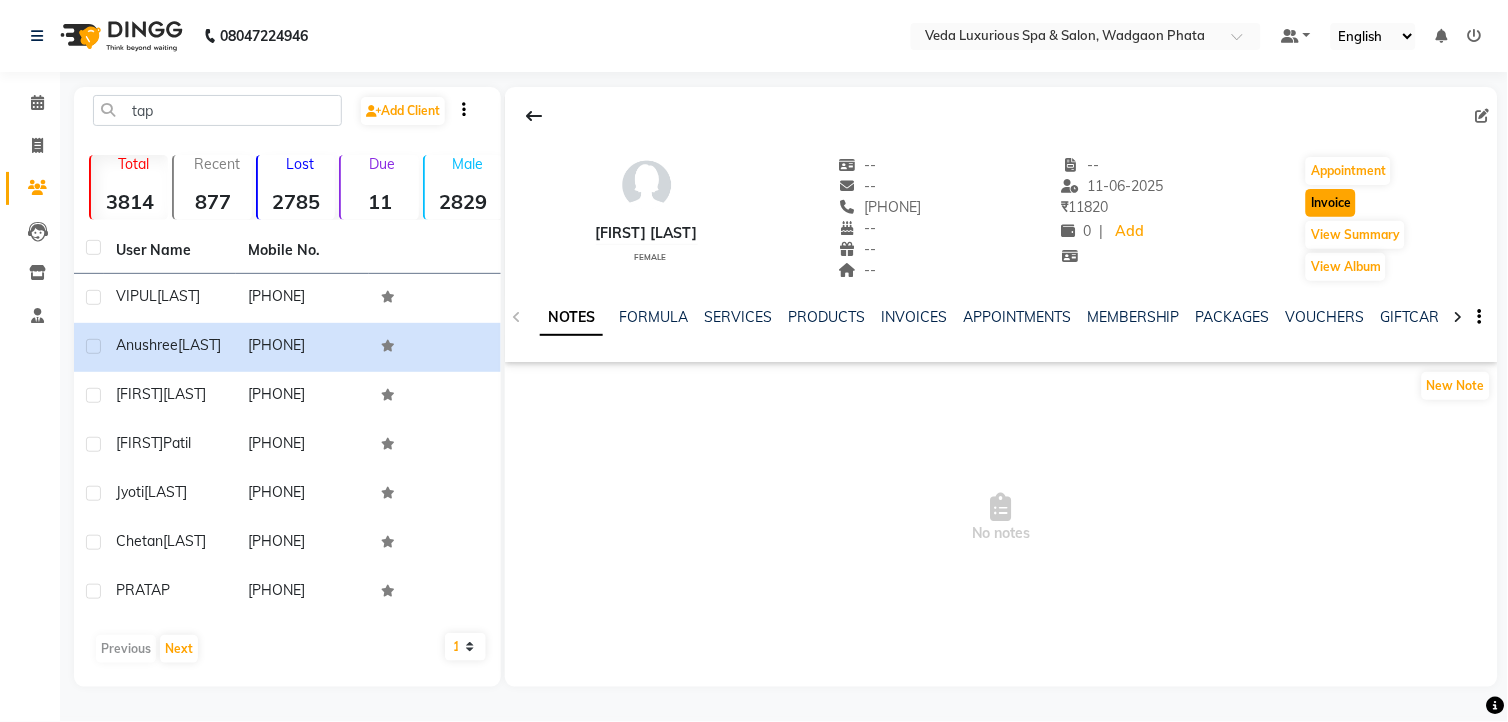click on "Invoice" 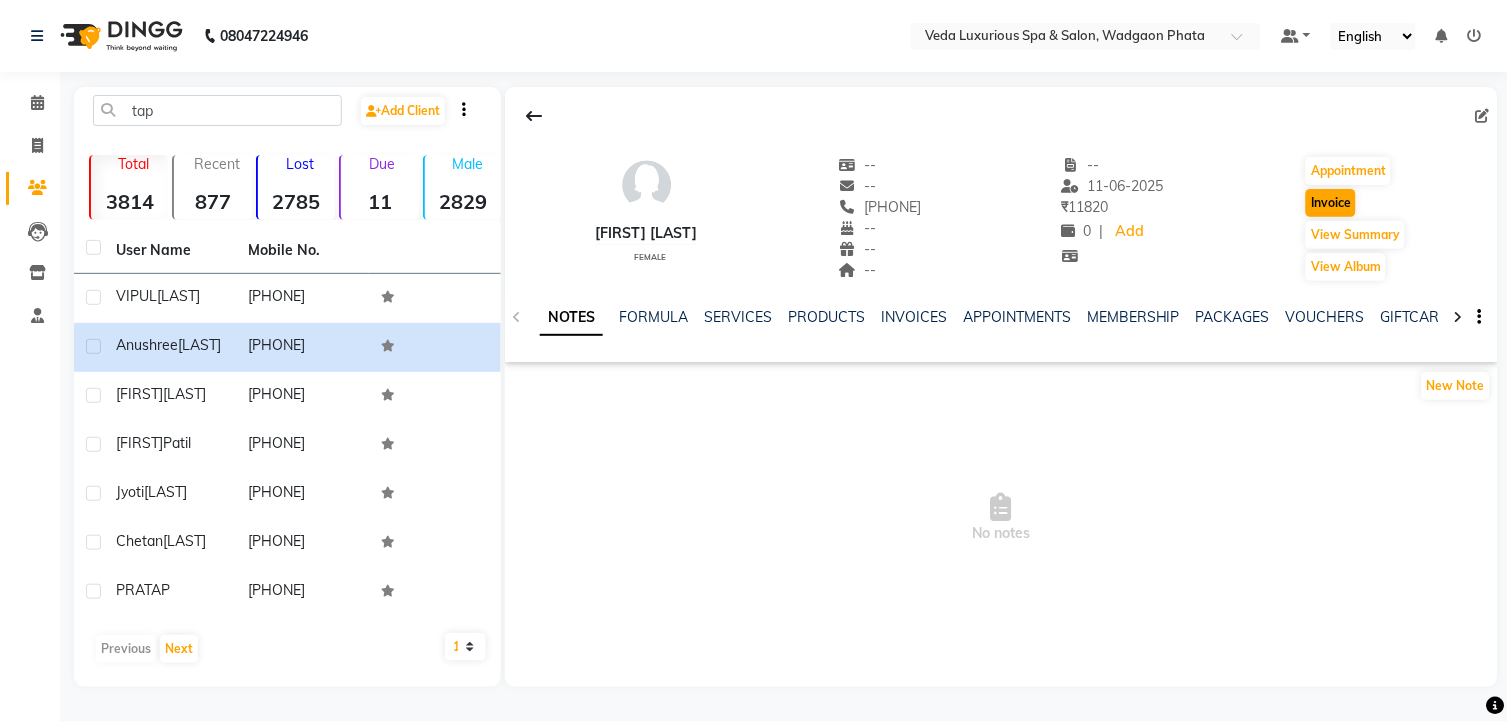 select on "service" 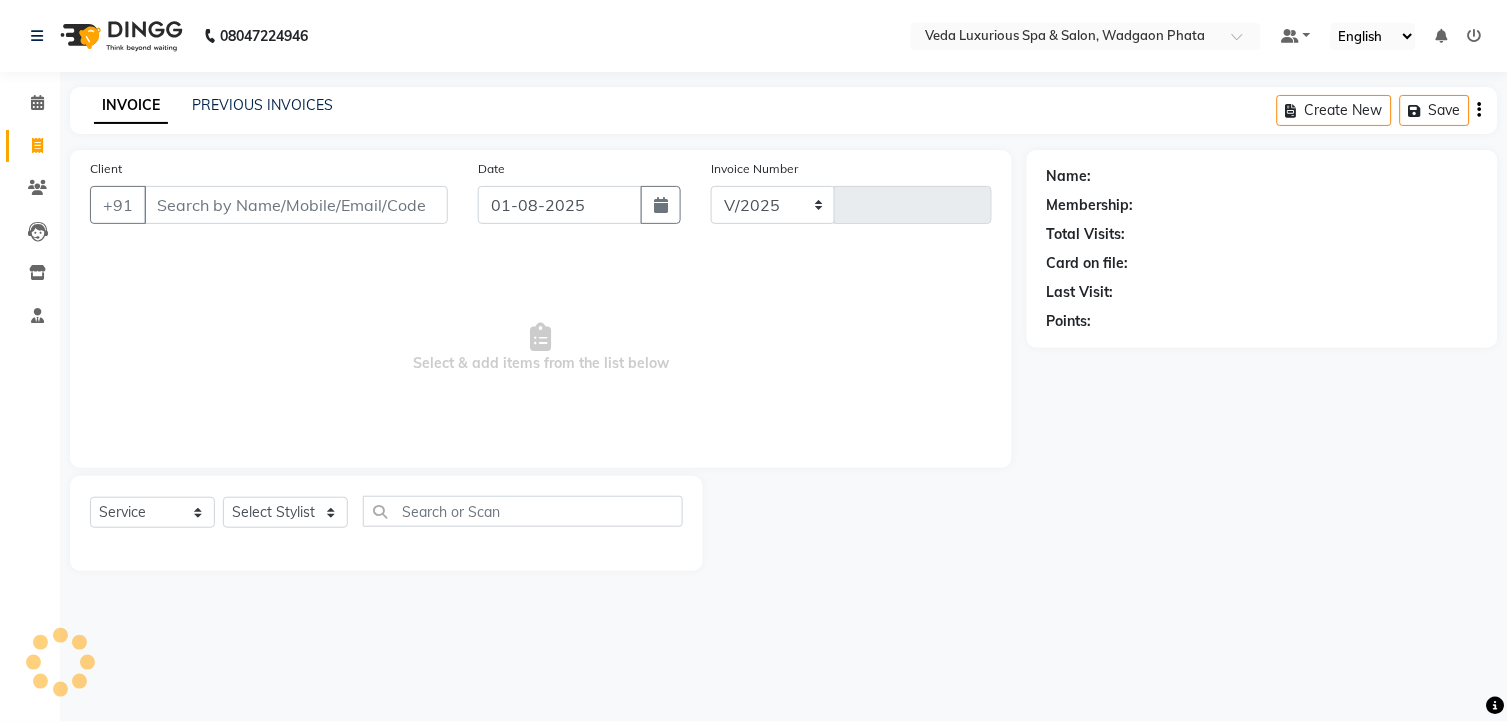 select on "4666" 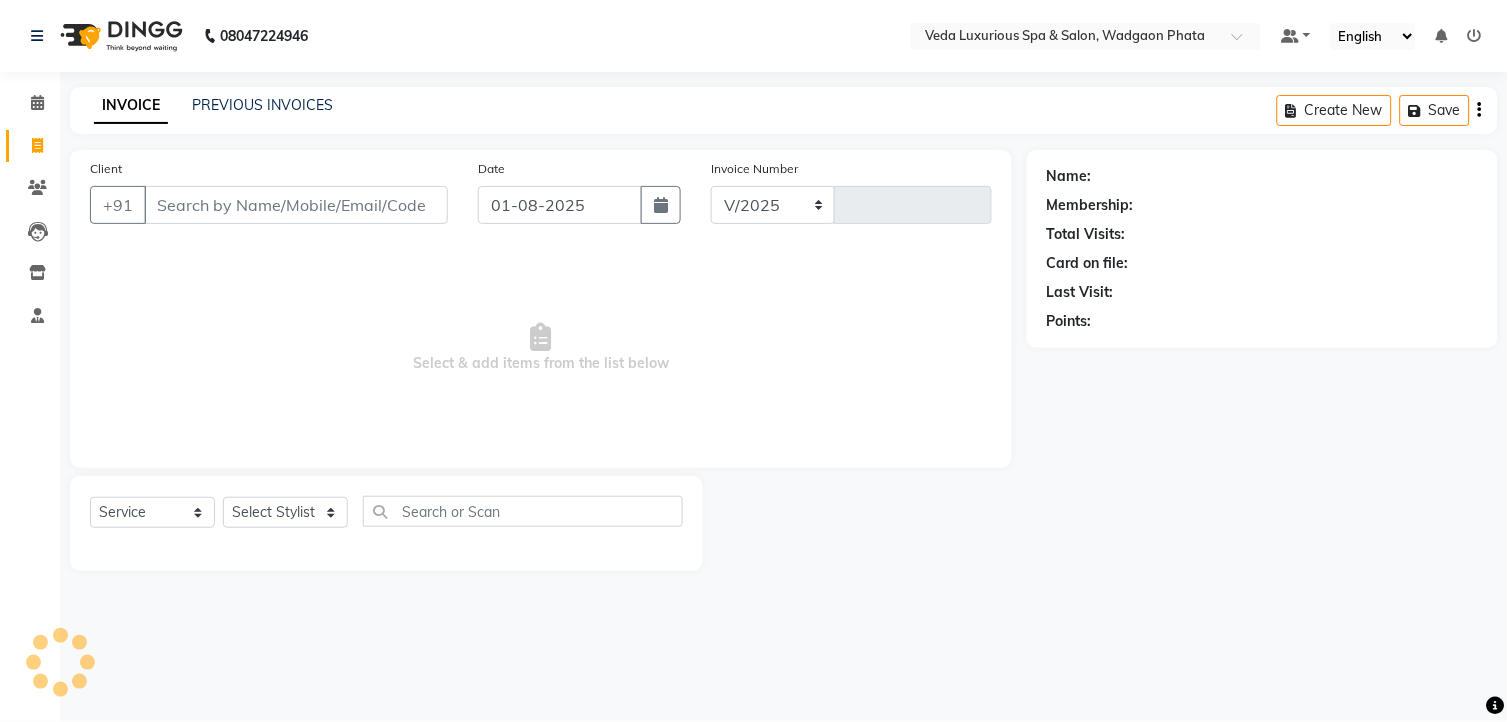 type on "1834" 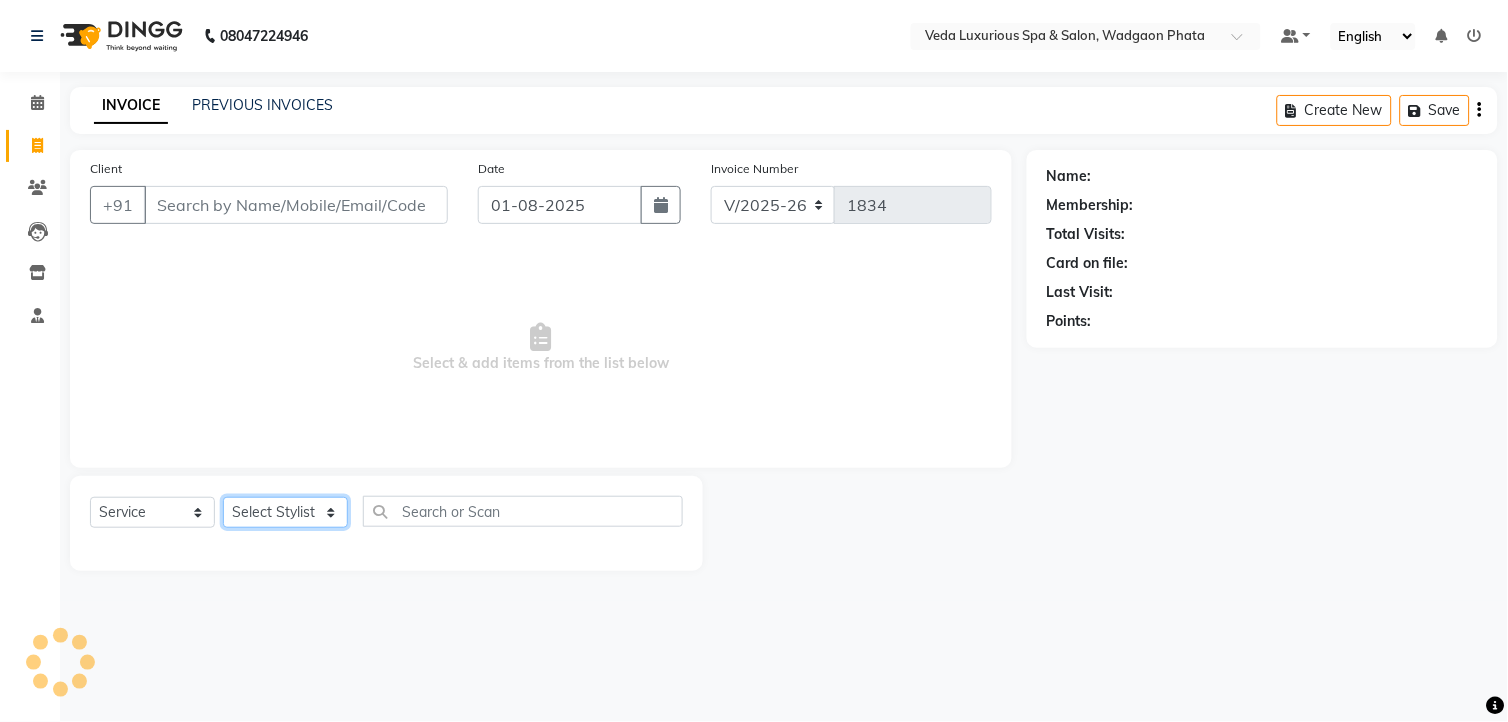 click on "Select Stylist" 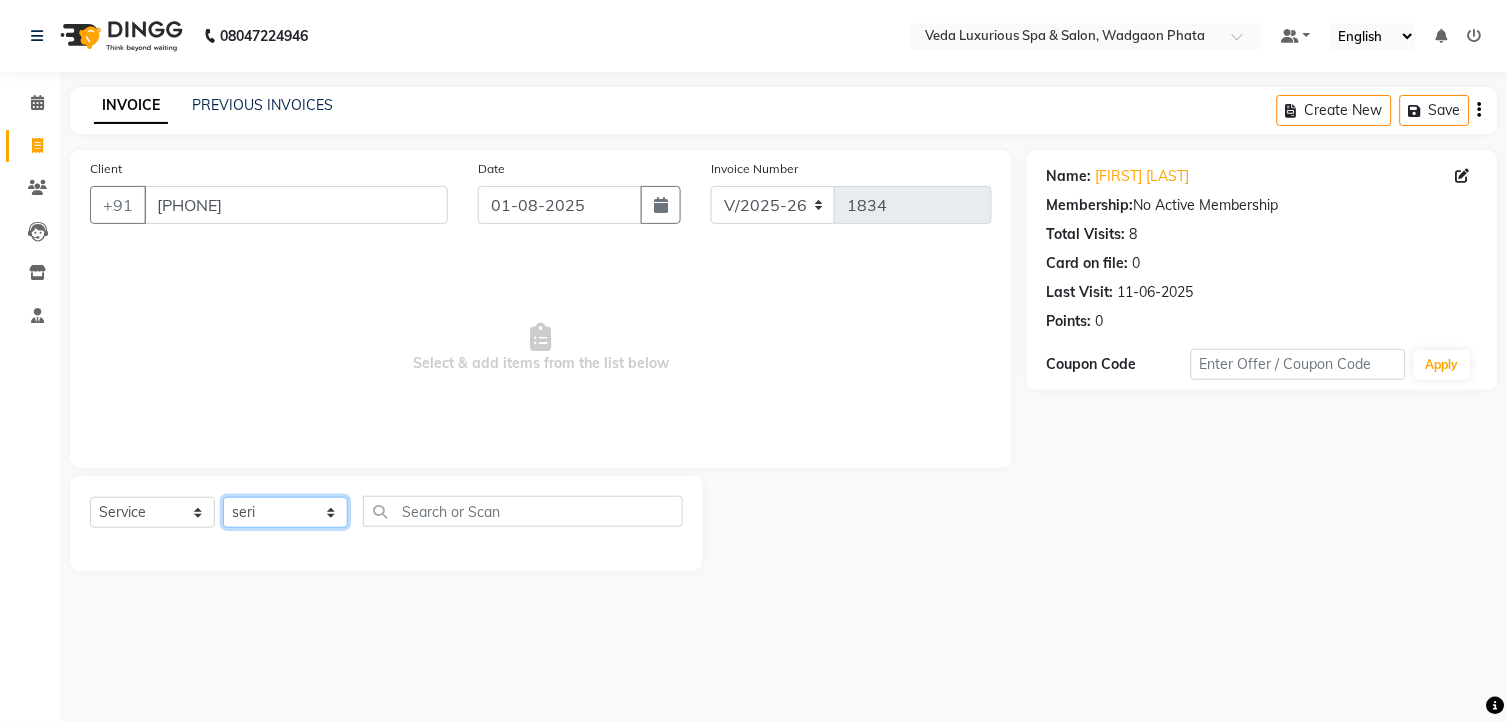 click on "Select Stylist Ankur GOLU Khushi kim lily Mahesh manu MOYA Nilam olivia RP seri VEDA" 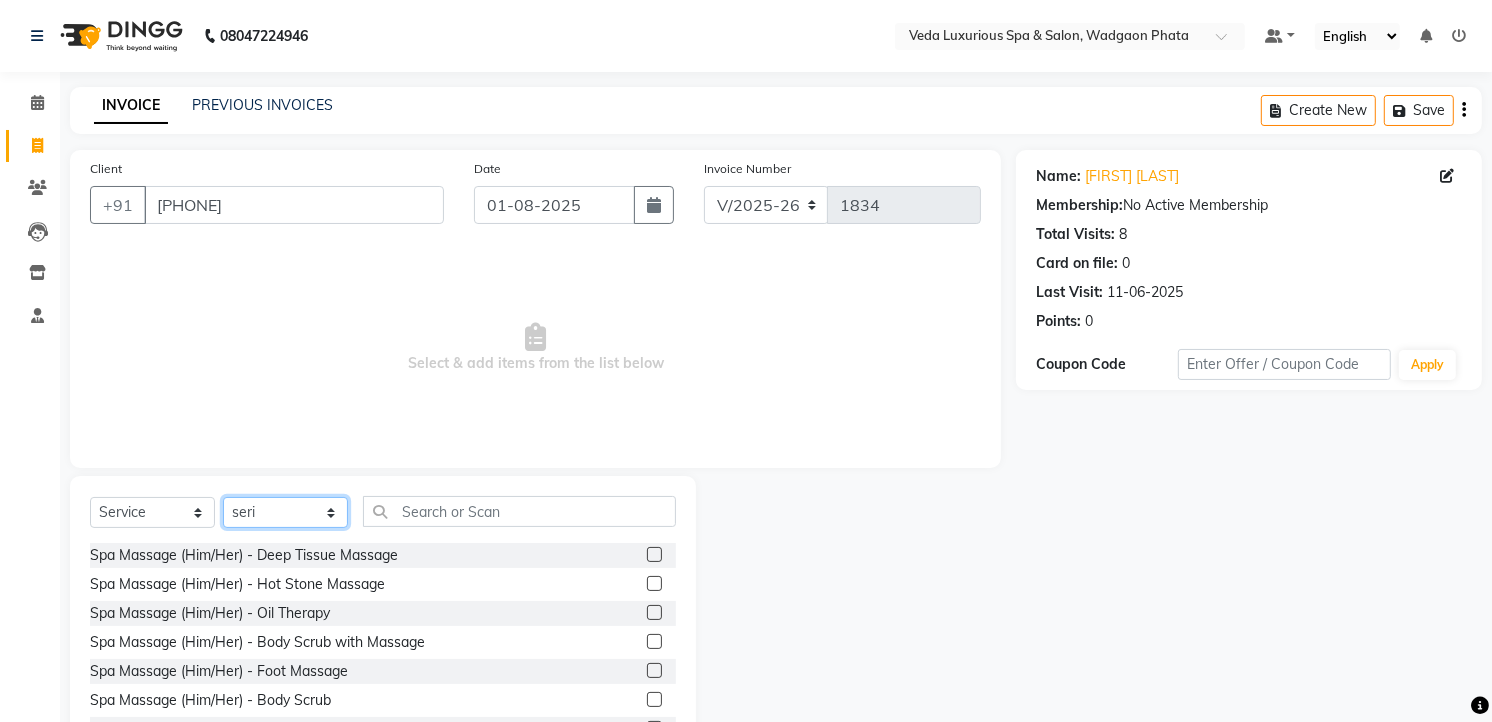 click on "Select Stylist Ankur GOLU Khushi kim lily Mahesh manu MOYA Nilam olivia RP seri VEDA" 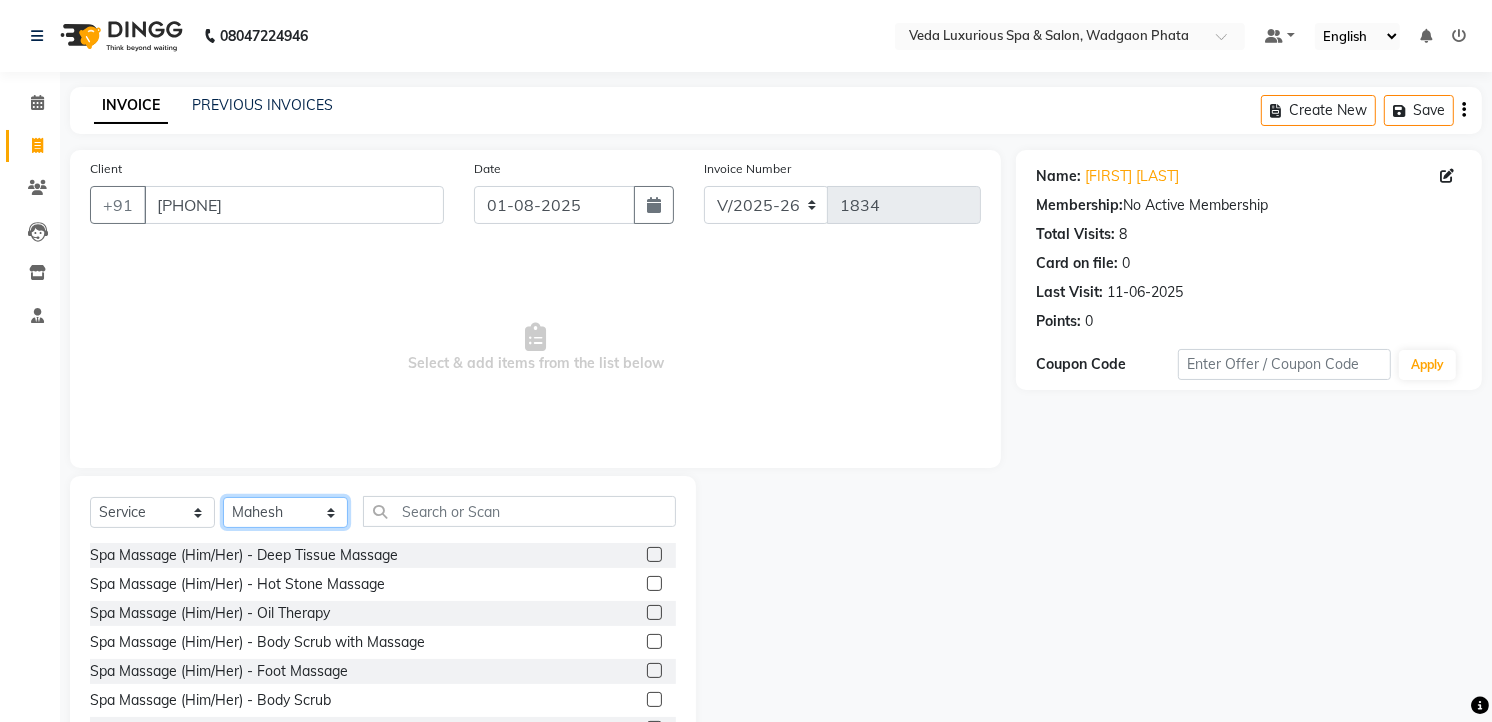 click on "Select Stylist Ankur GOLU Khushi kim lily Mahesh manu MOYA Nilam olivia RP seri VEDA" 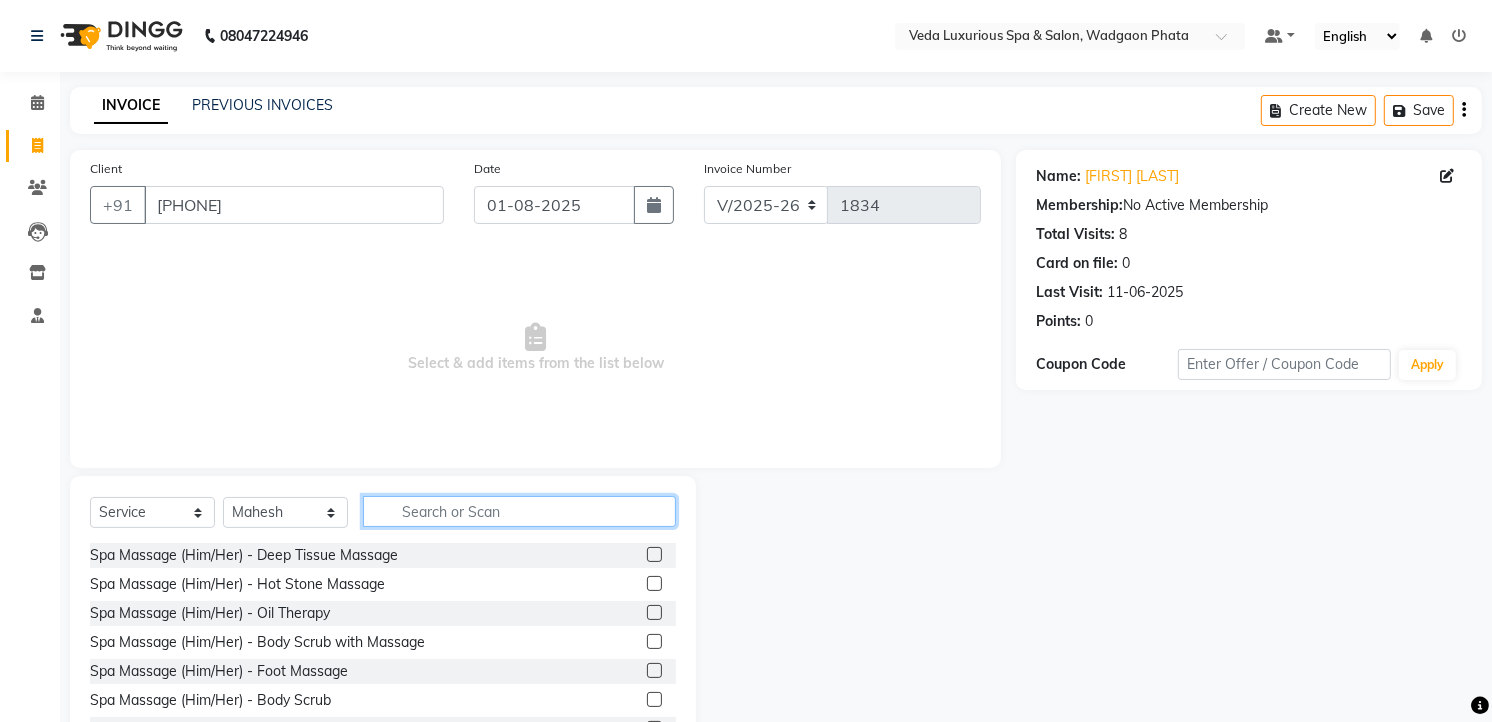 click 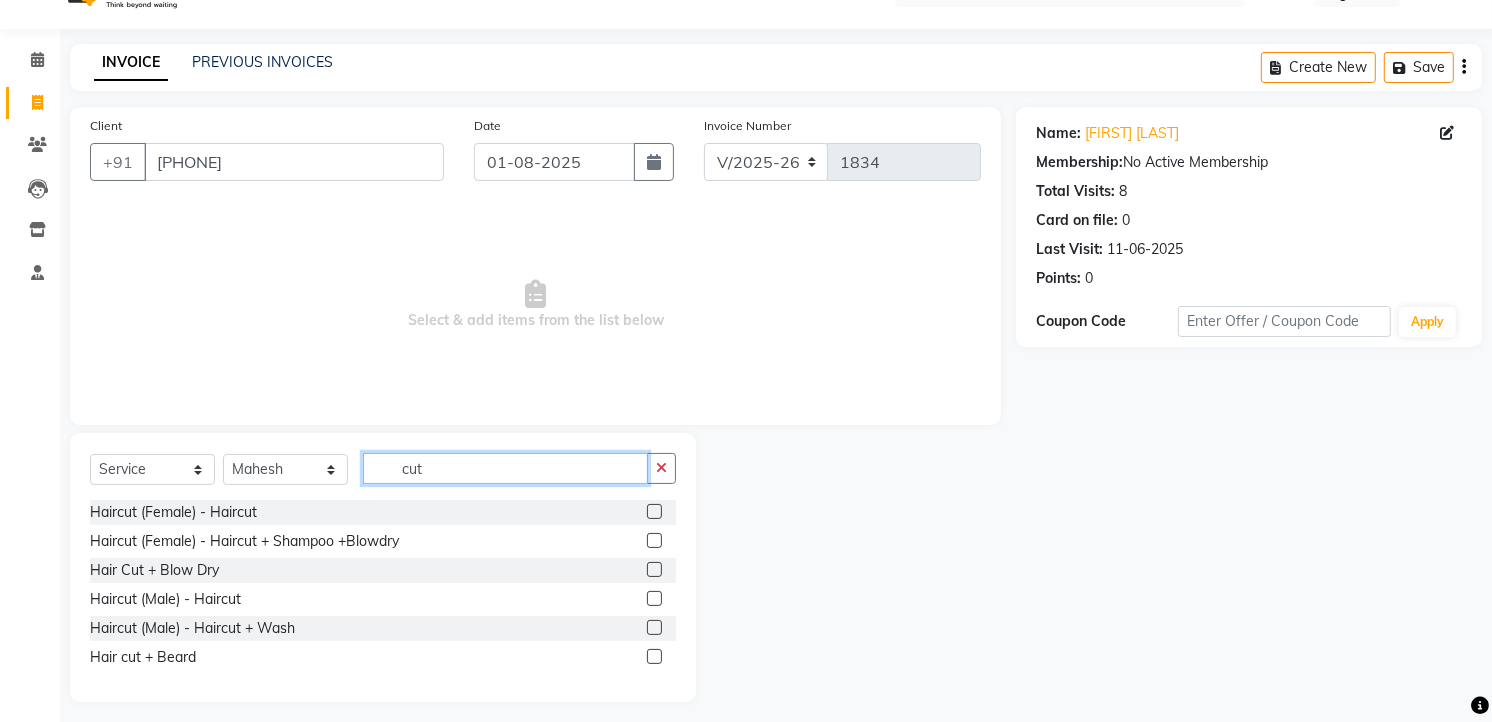 scroll, scrollTop: 53, scrollLeft: 0, axis: vertical 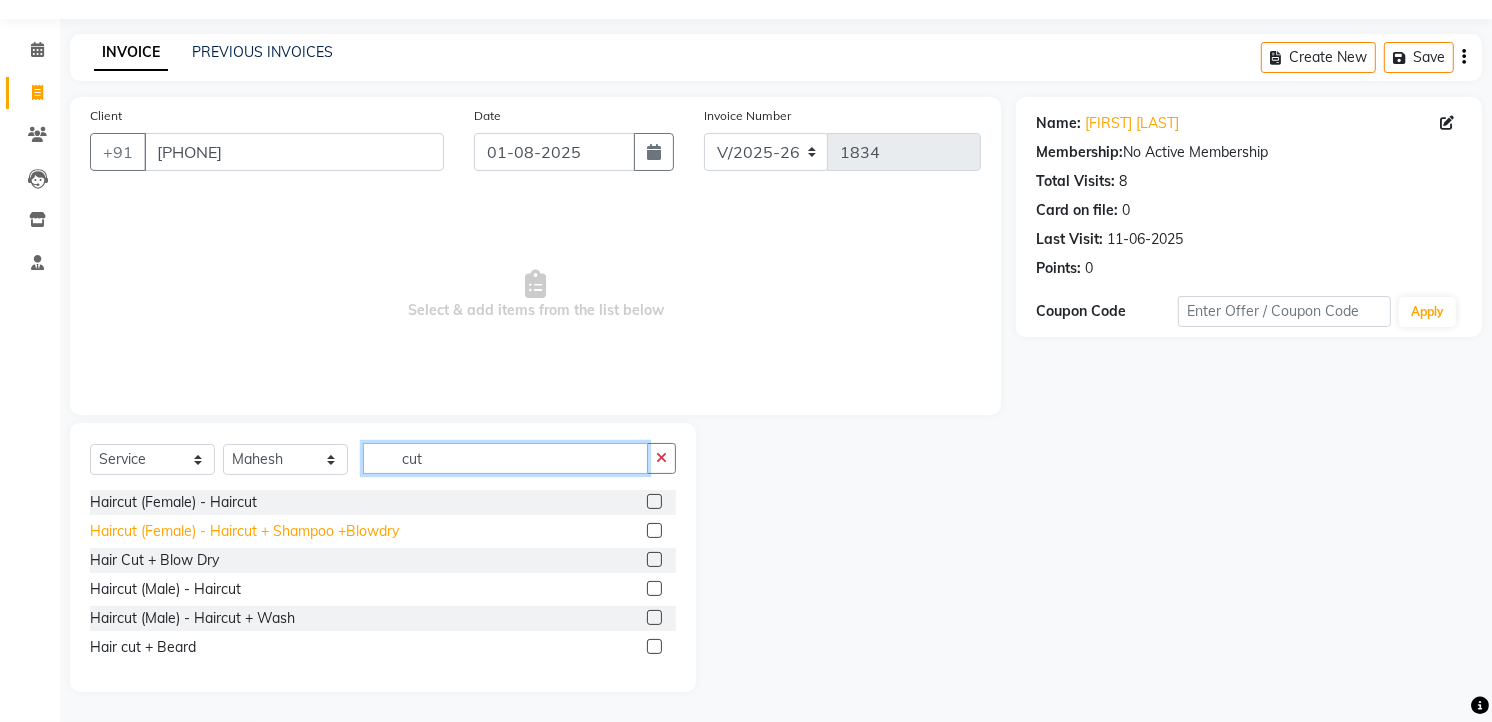 type on "cut" 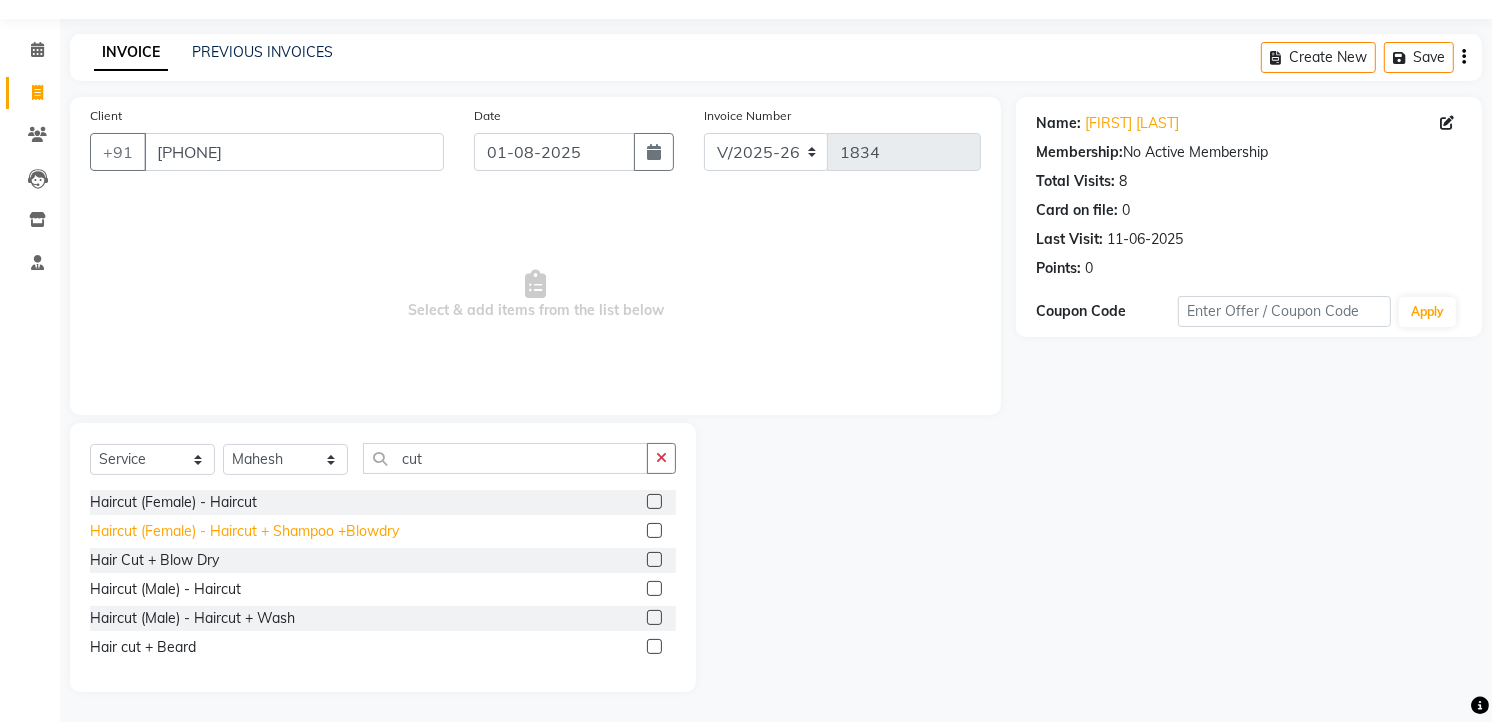 click on "Haircut (Female) - Haircut + Shampoo +Blowdry" 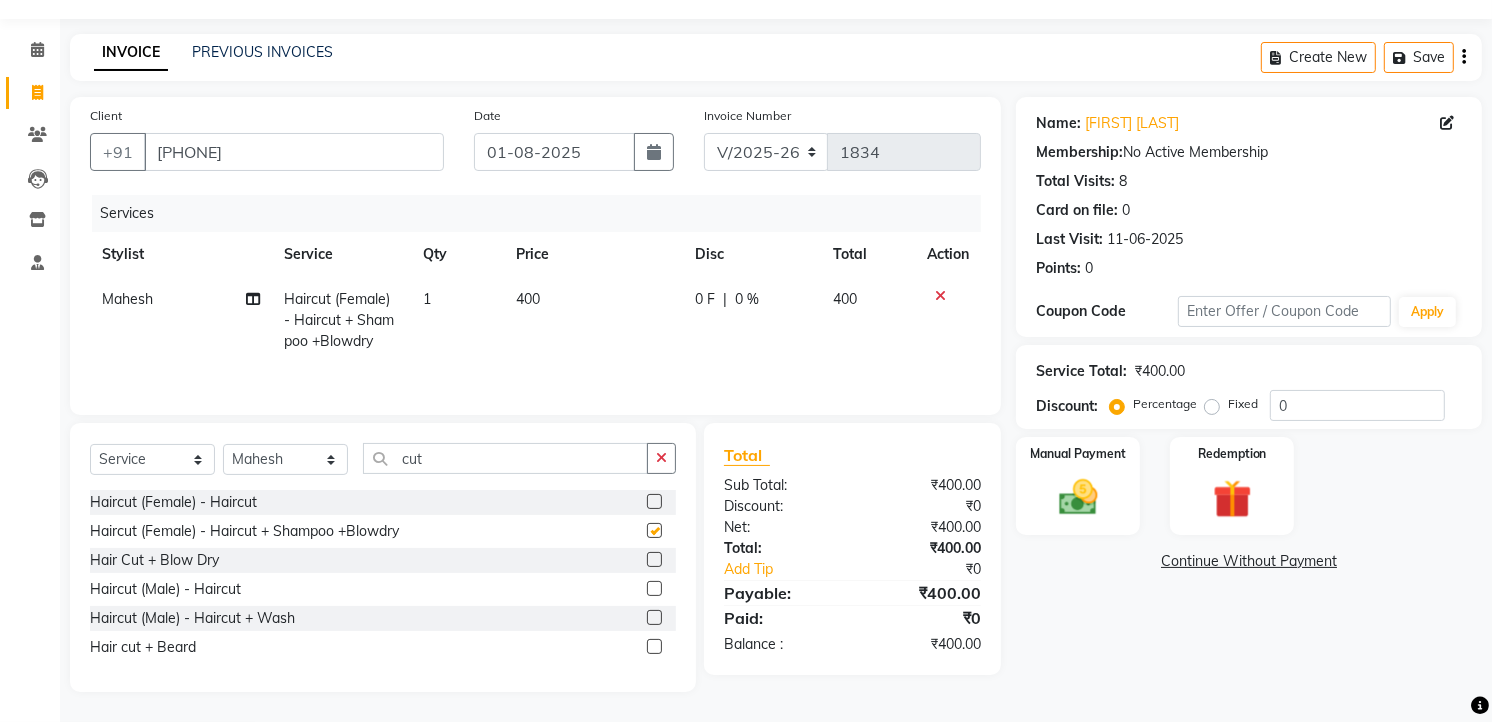 checkbox on "false" 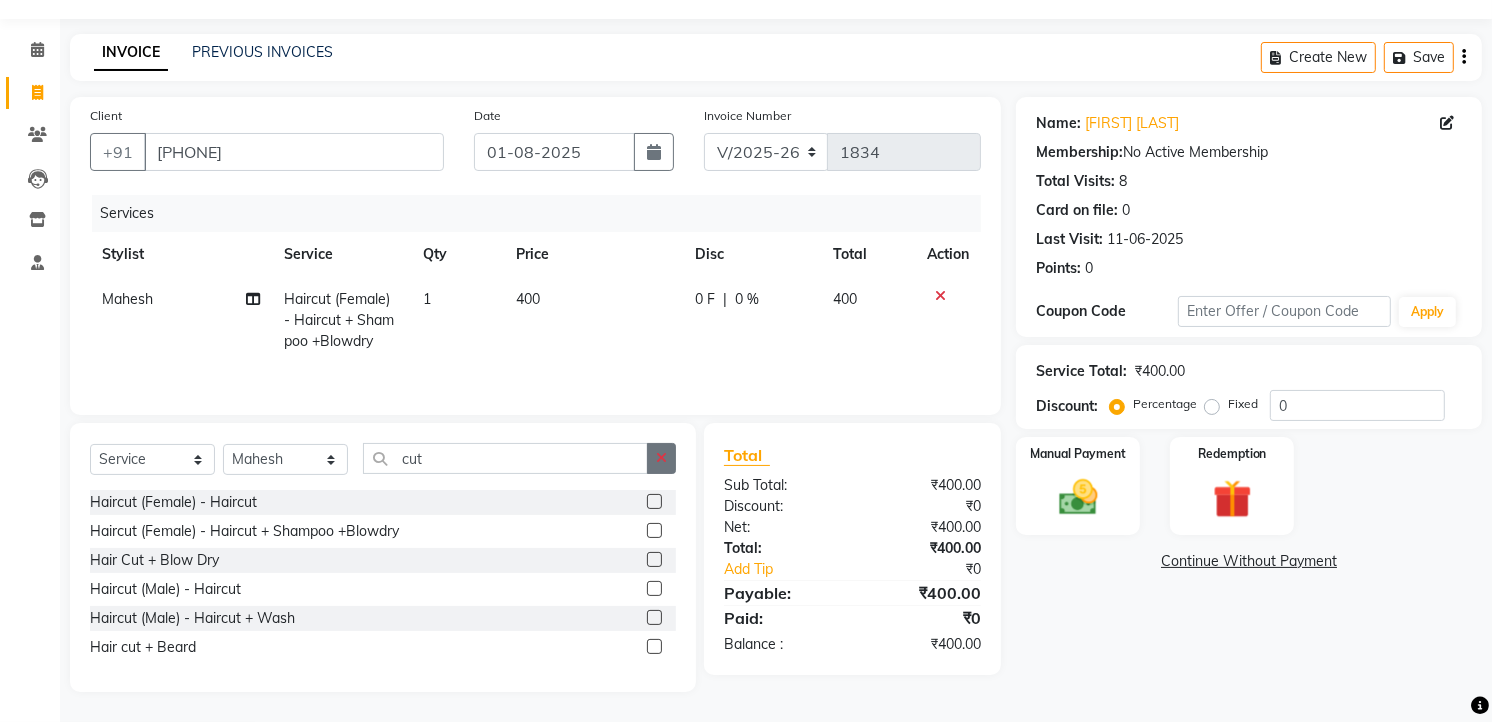 click 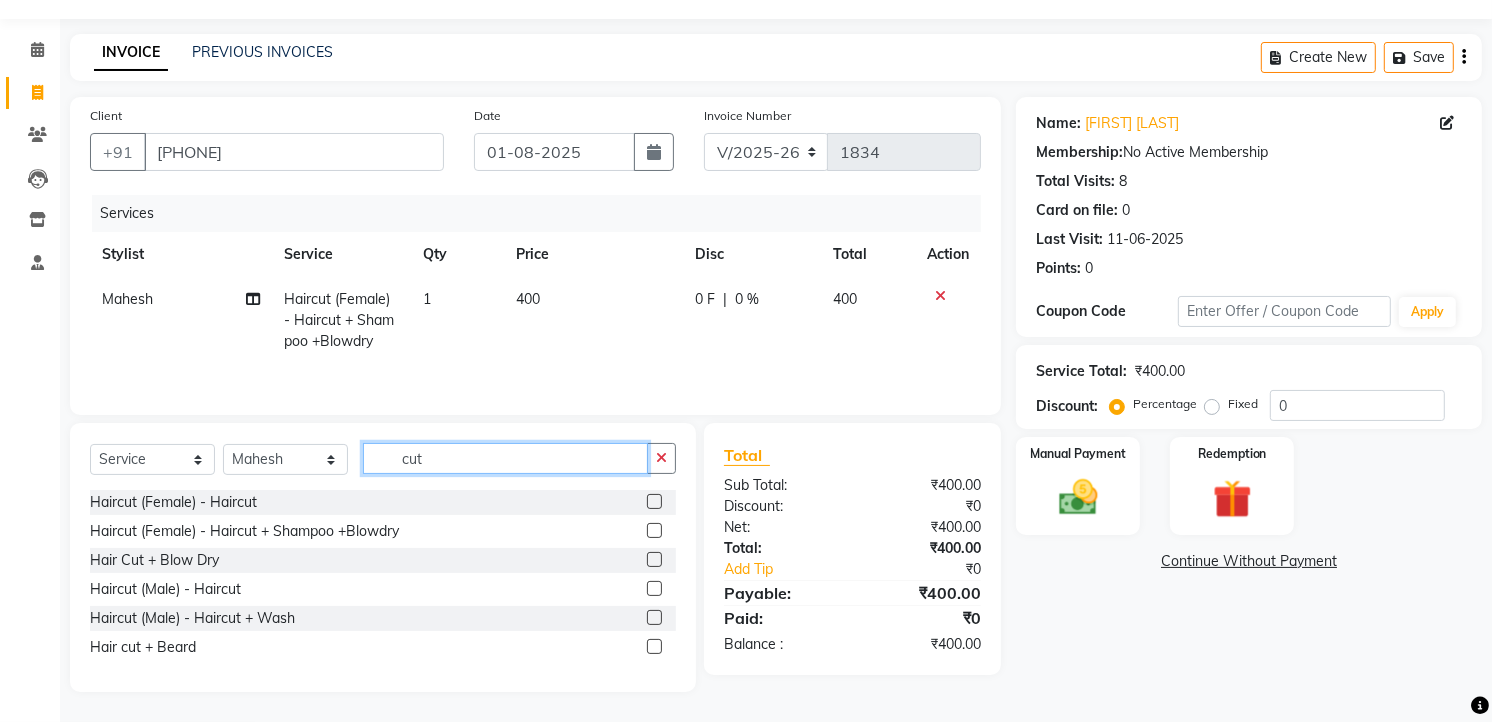 type 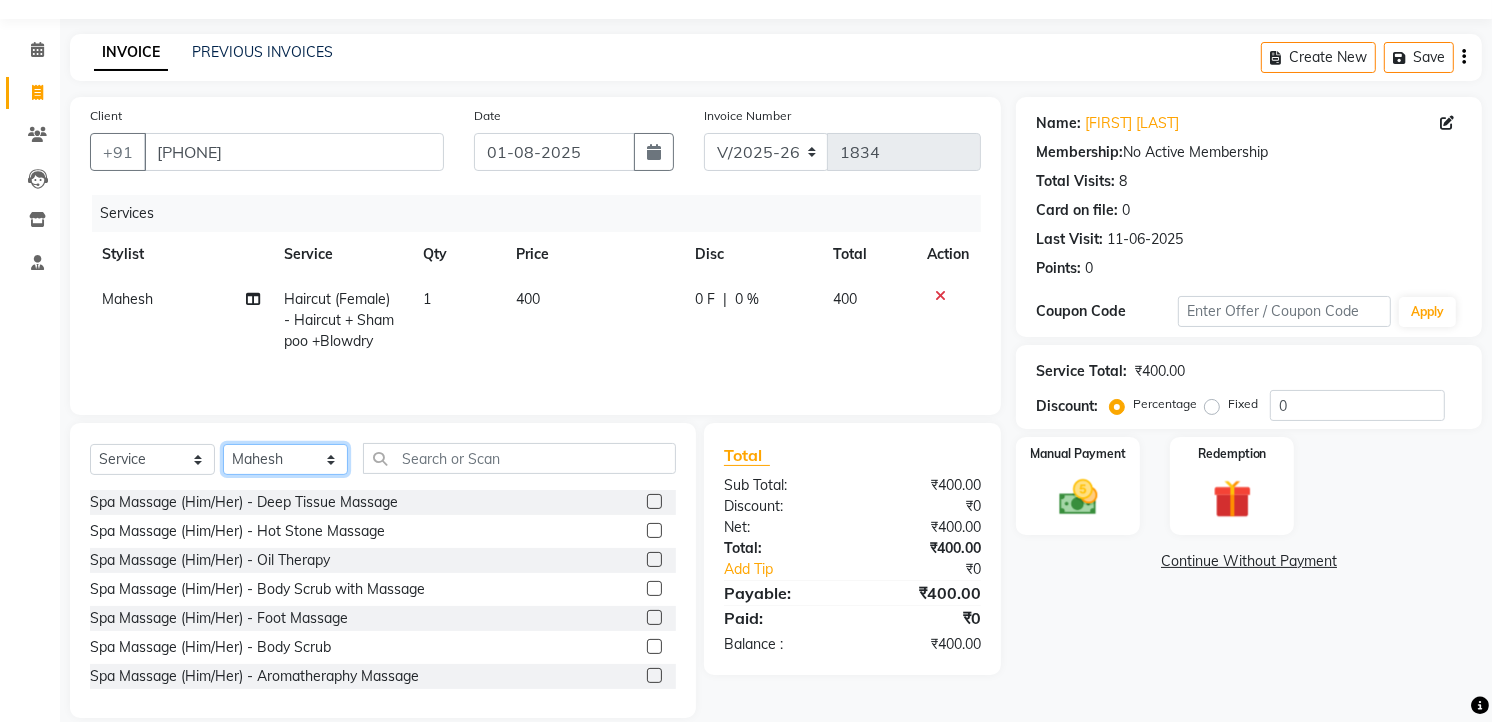 drag, startPoint x: 241, startPoint y: 453, endPoint x: 257, endPoint y: 444, distance: 18.35756 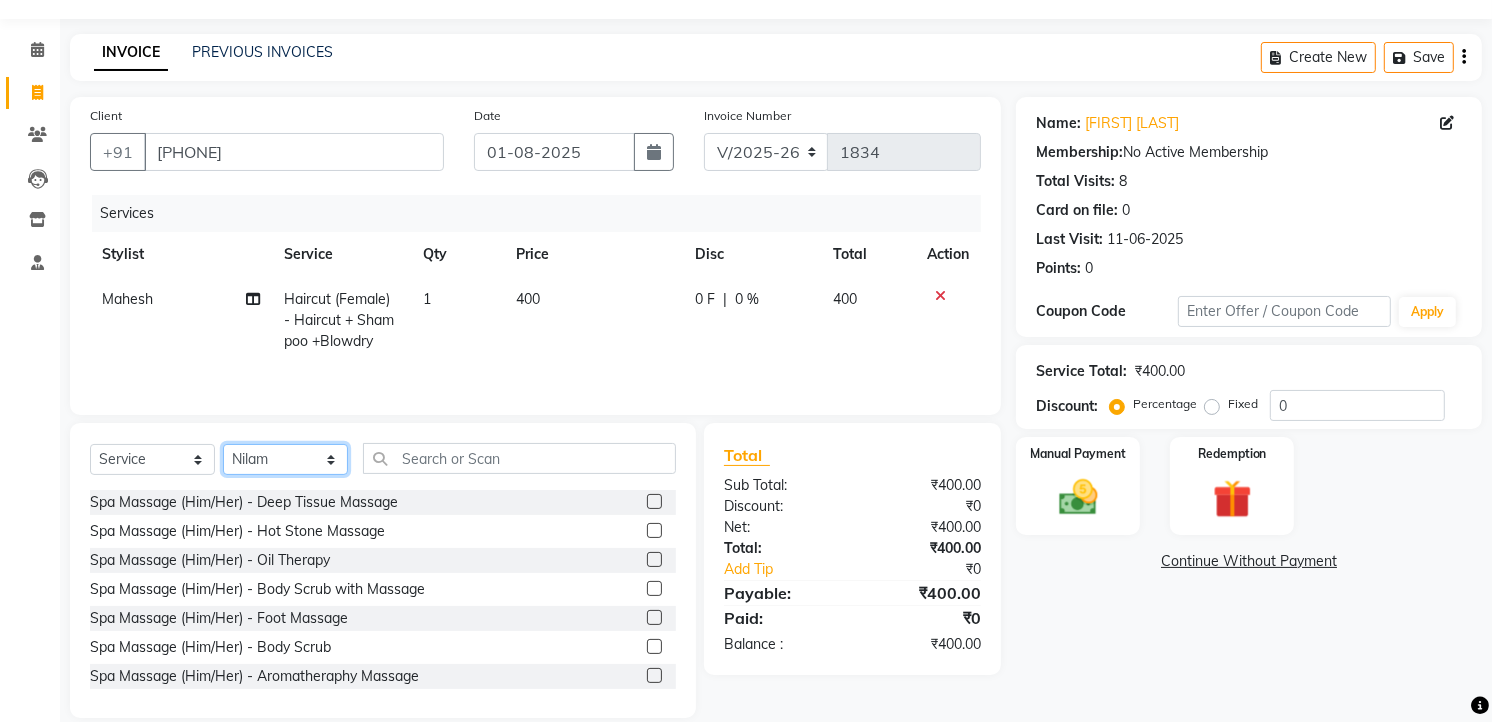 click on "Select Stylist Ankur GOLU Khushi kim lily Mahesh manu MOYA Nilam olivia RP seri VEDA" 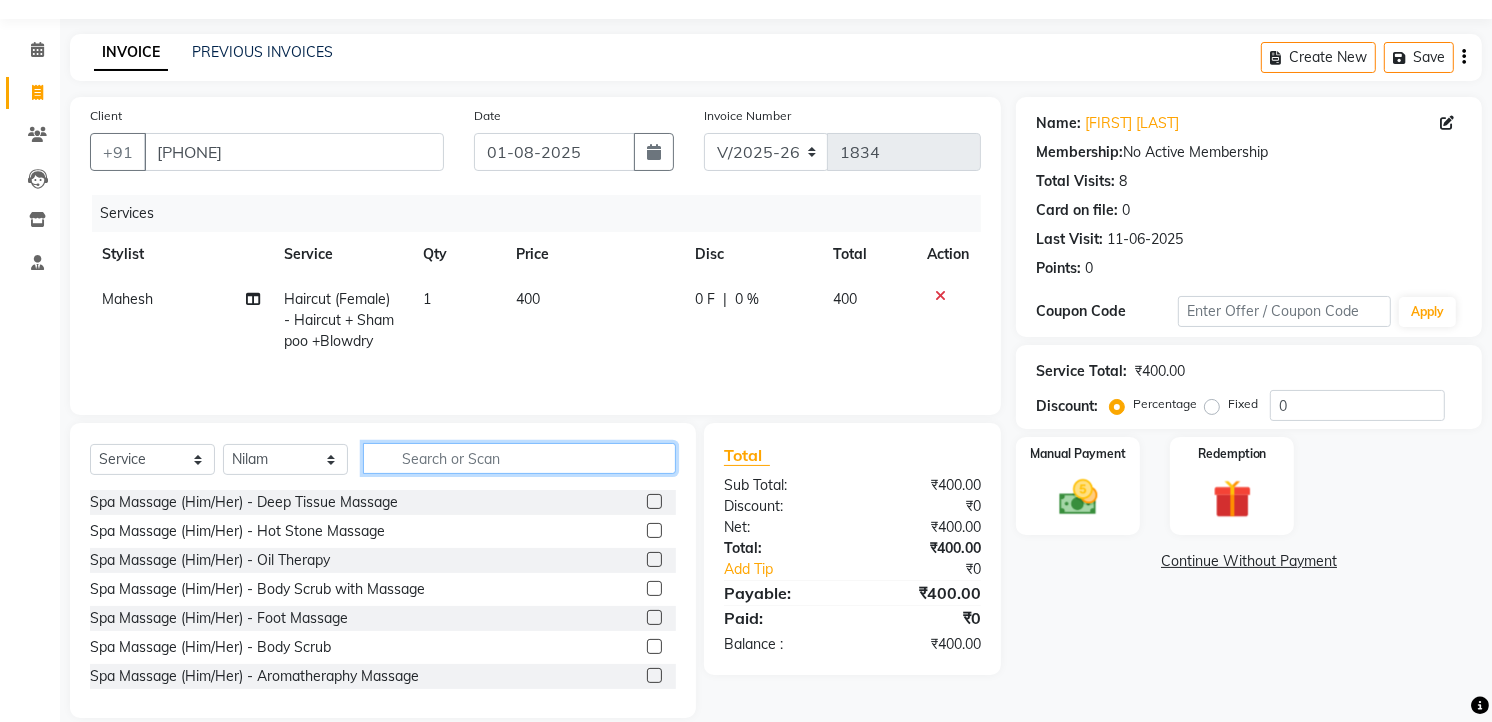 click 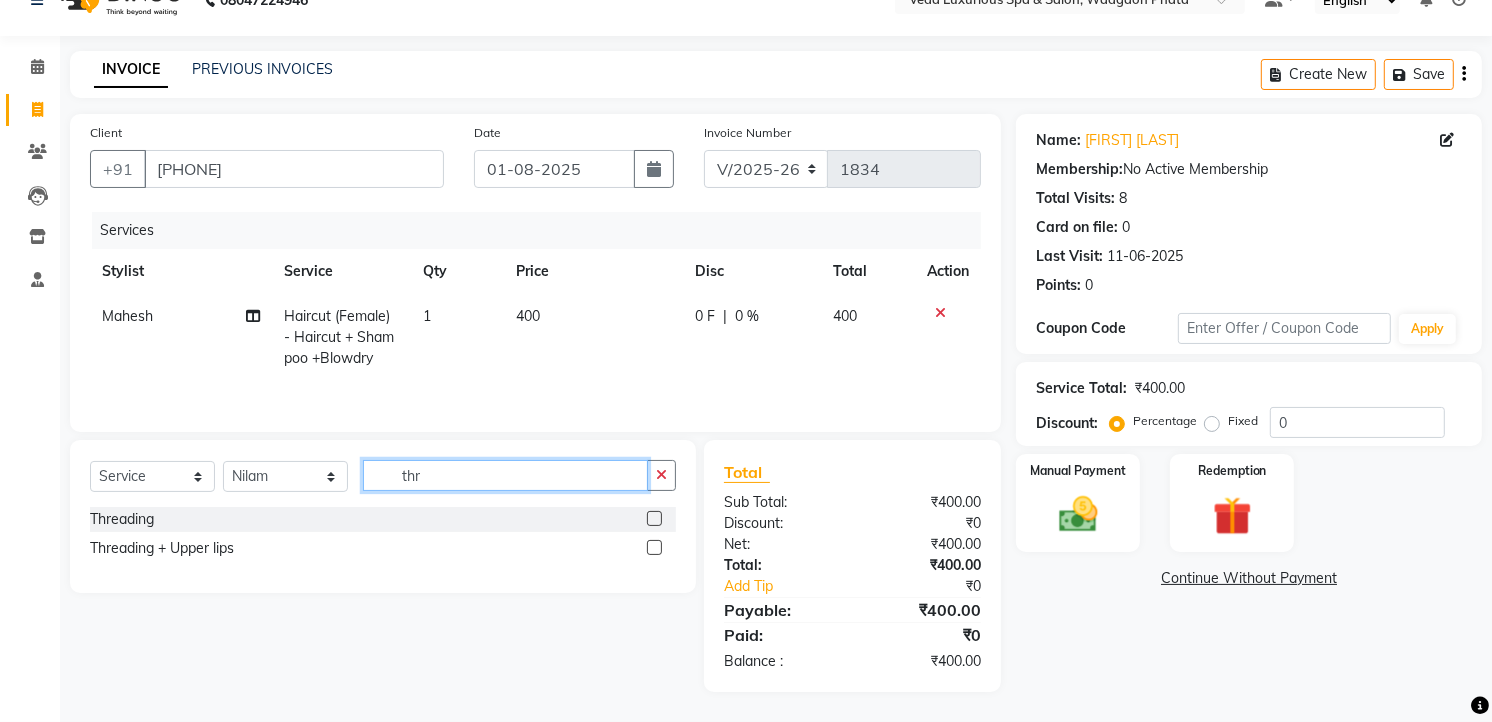 scroll, scrollTop: 37, scrollLeft: 0, axis: vertical 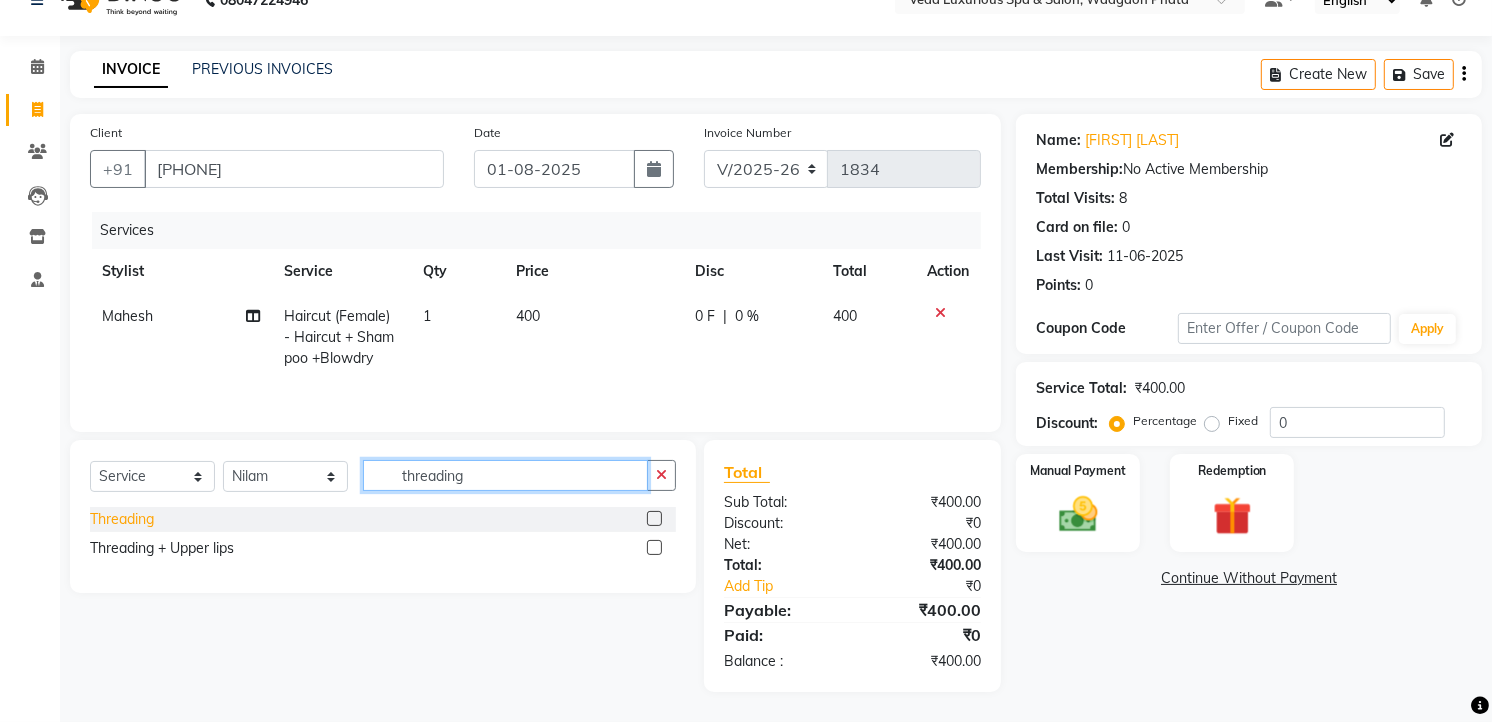 type on "threading" 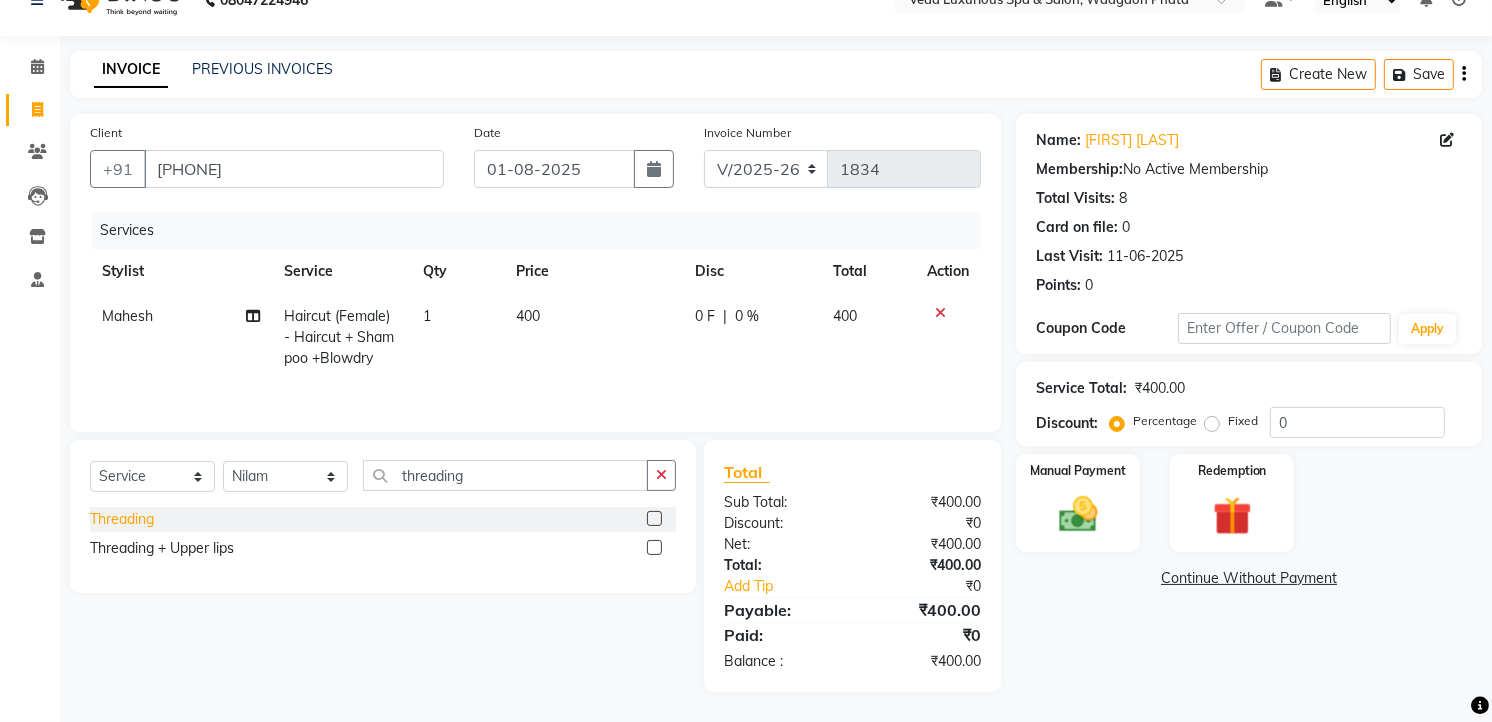 click on "Threading" 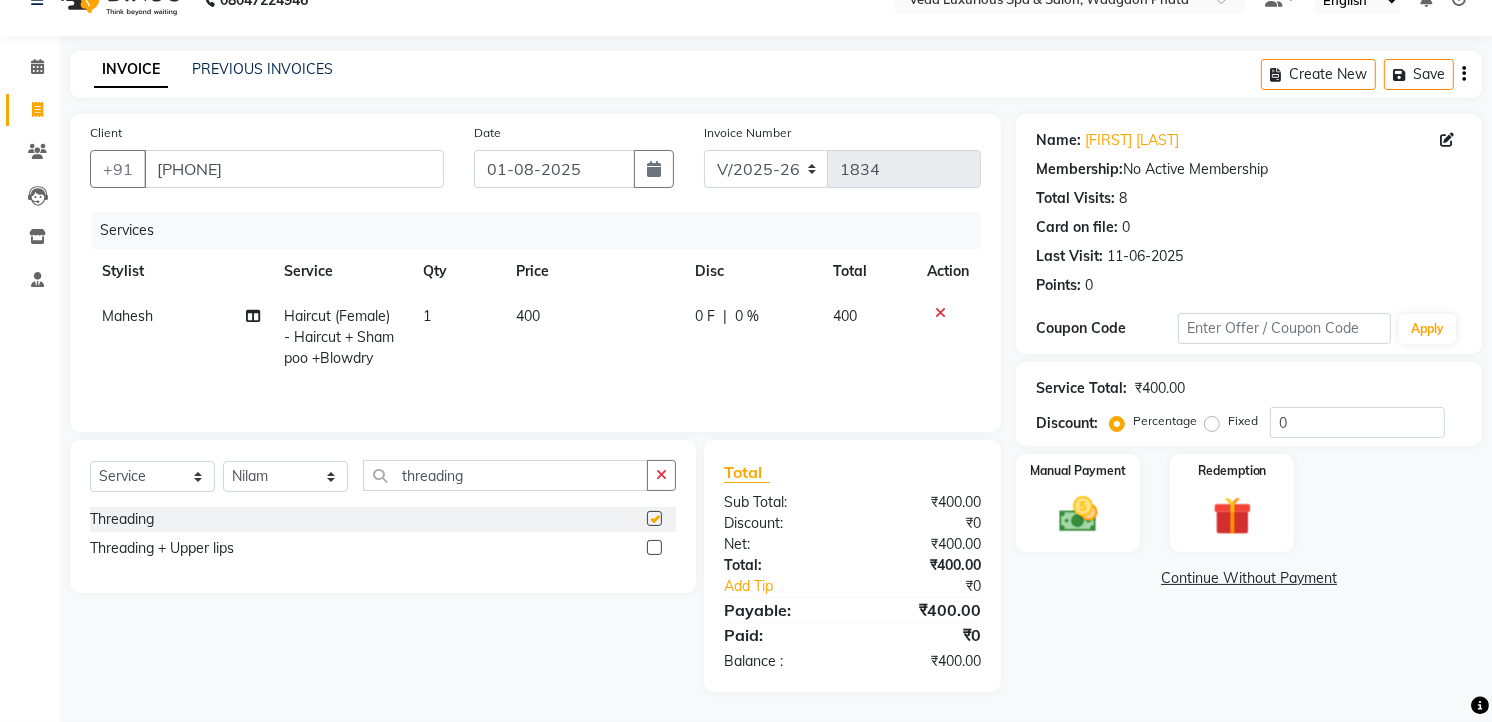 checkbox on "false" 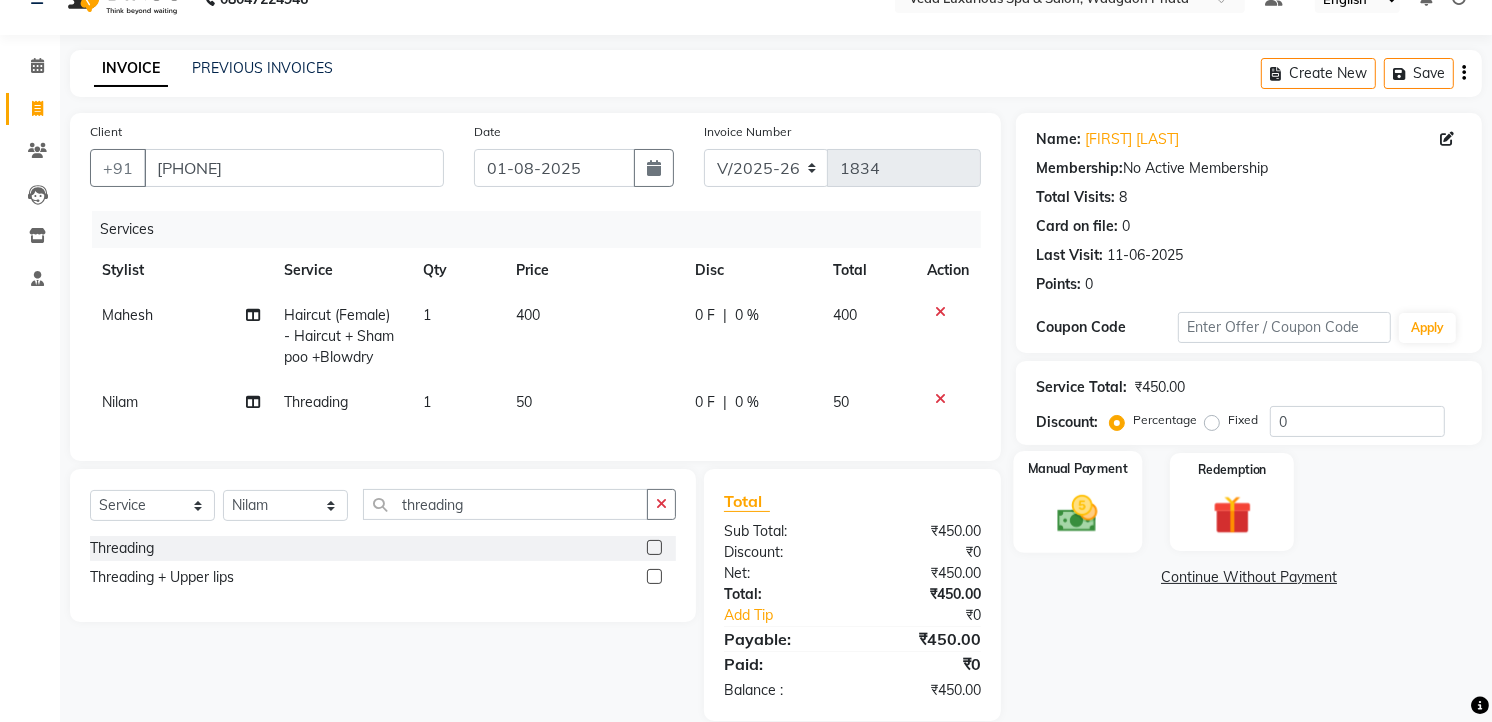 click 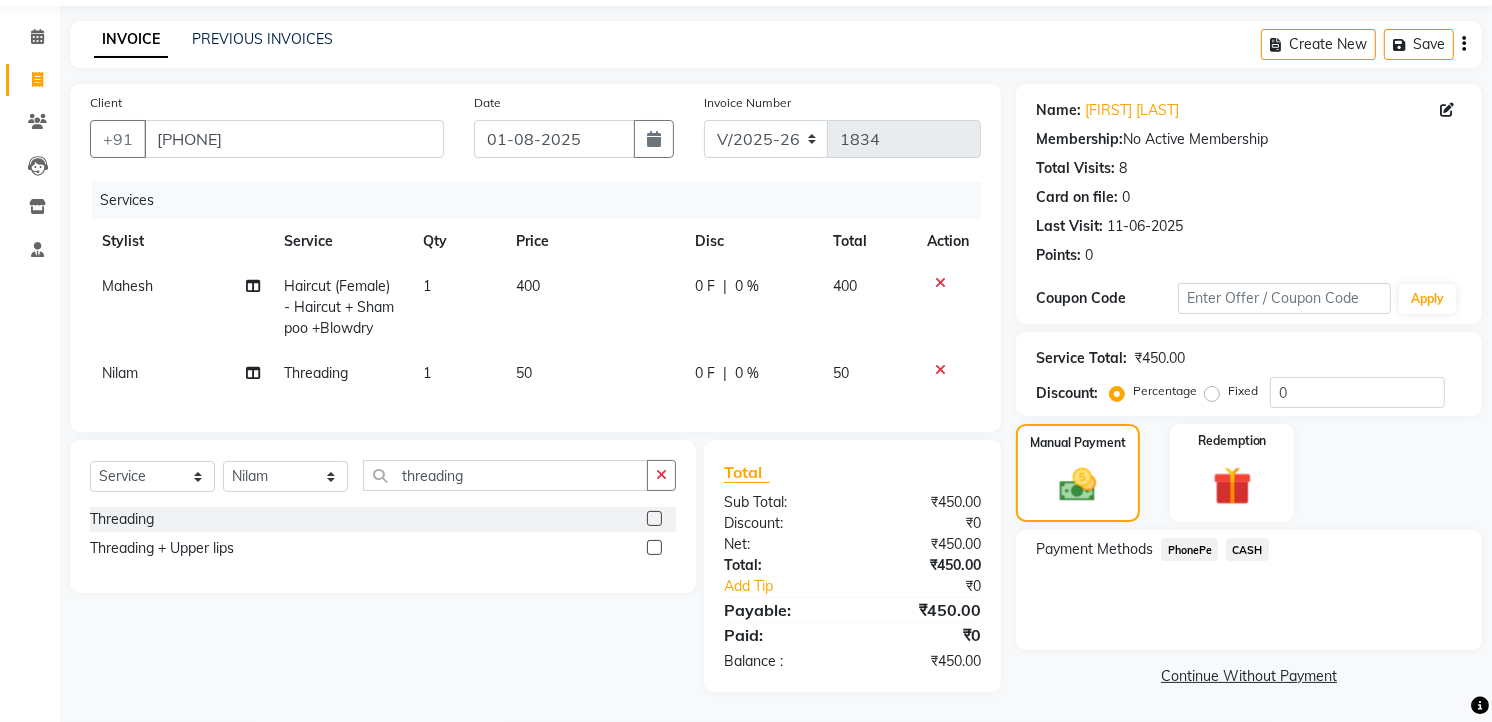 scroll, scrollTop: 82, scrollLeft: 0, axis: vertical 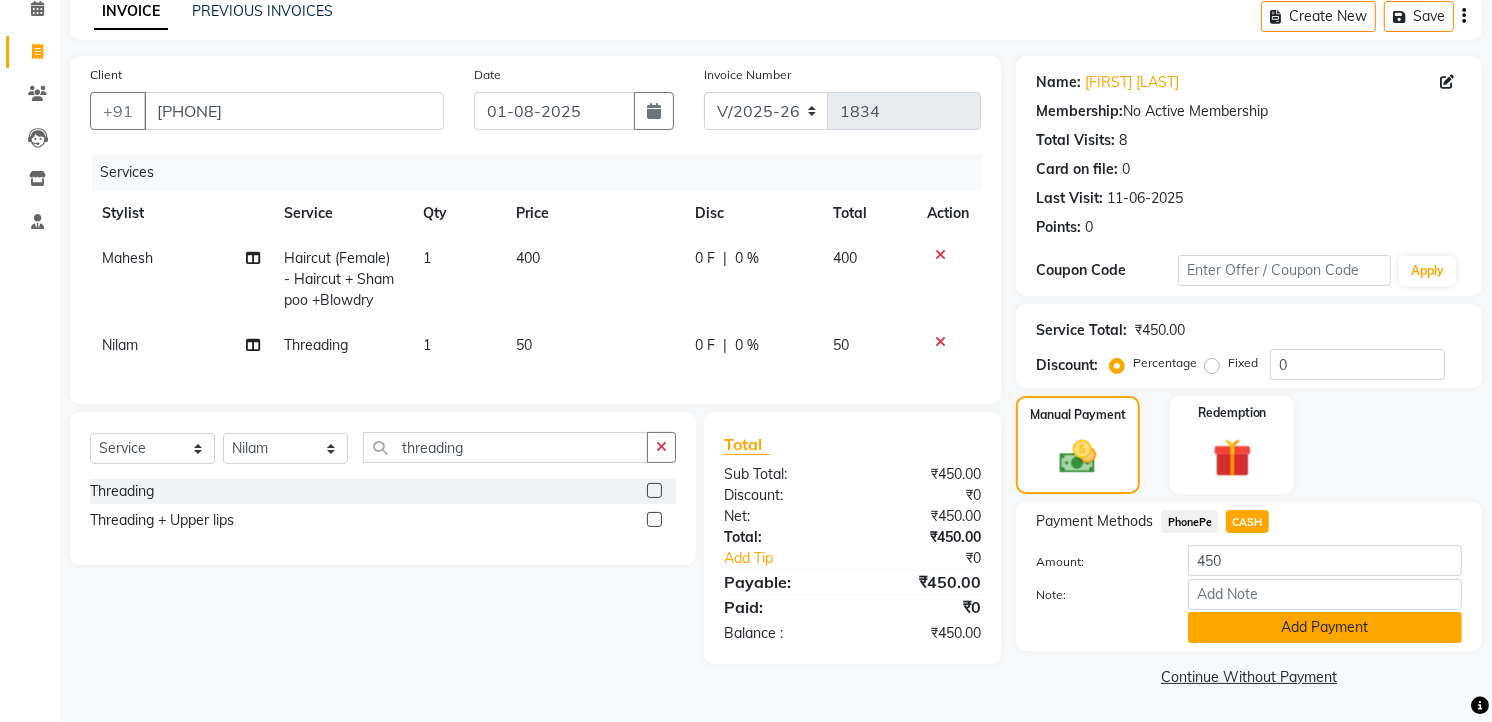 click on "Add Payment" 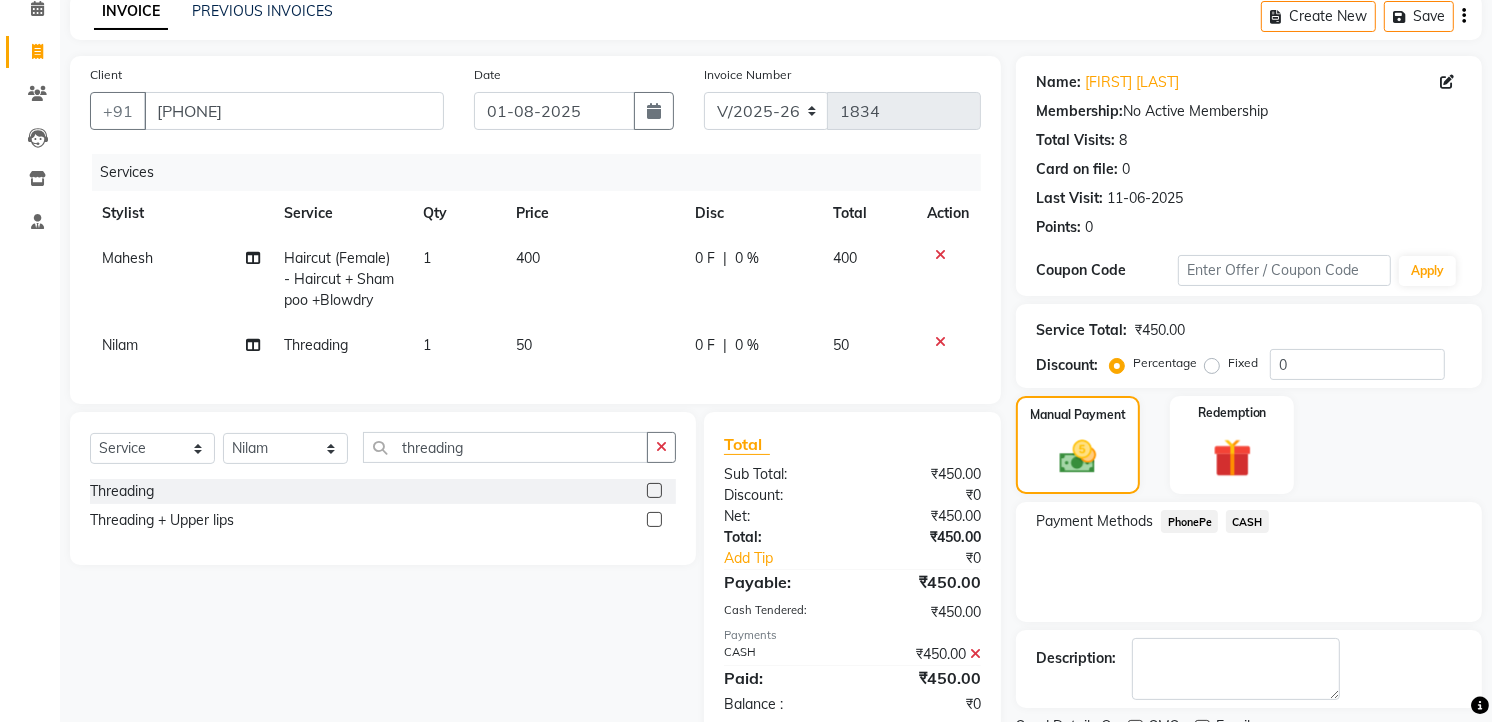 scroll, scrollTop: 177, scrollLeft: 0, axis: vertical 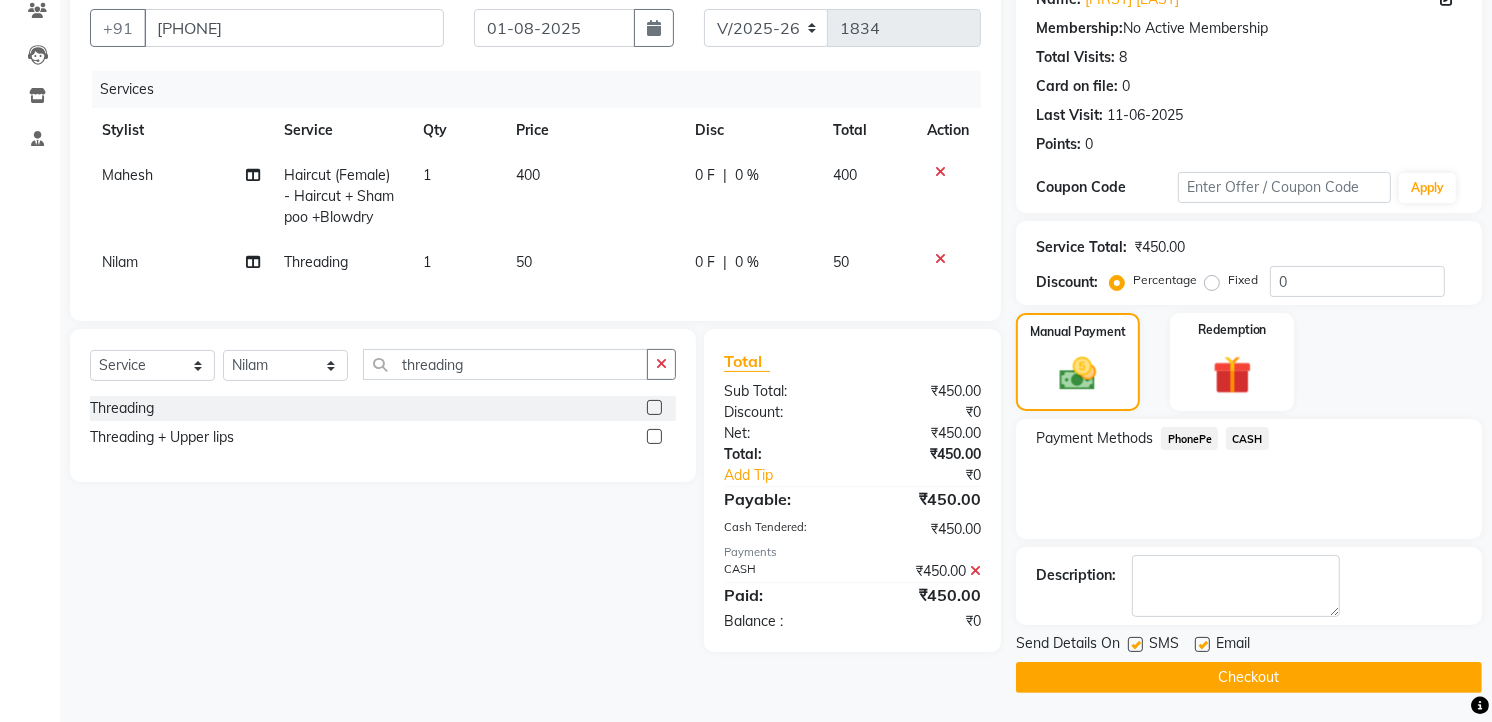 click on "Checkout" 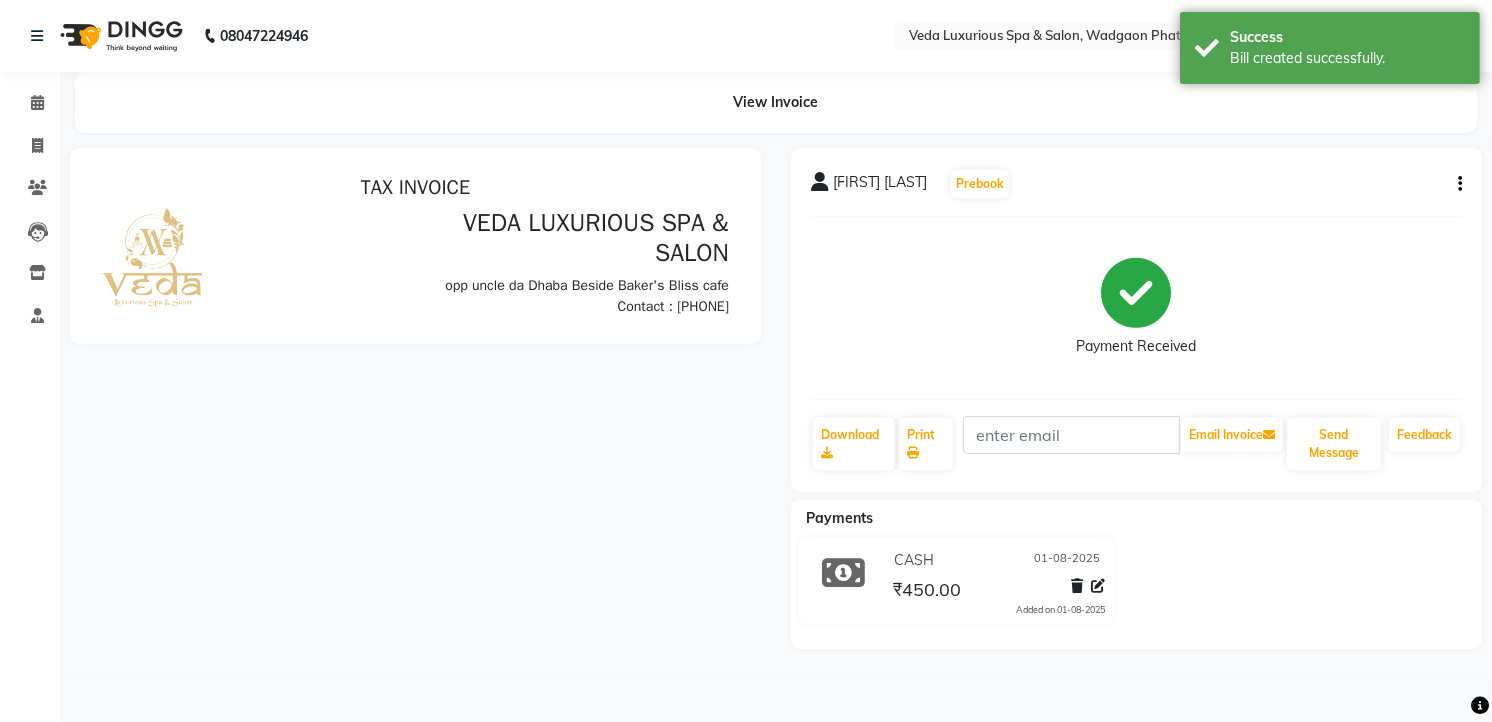 scroll, scrollTop: 0, scrollLeft: 0, axis: both 